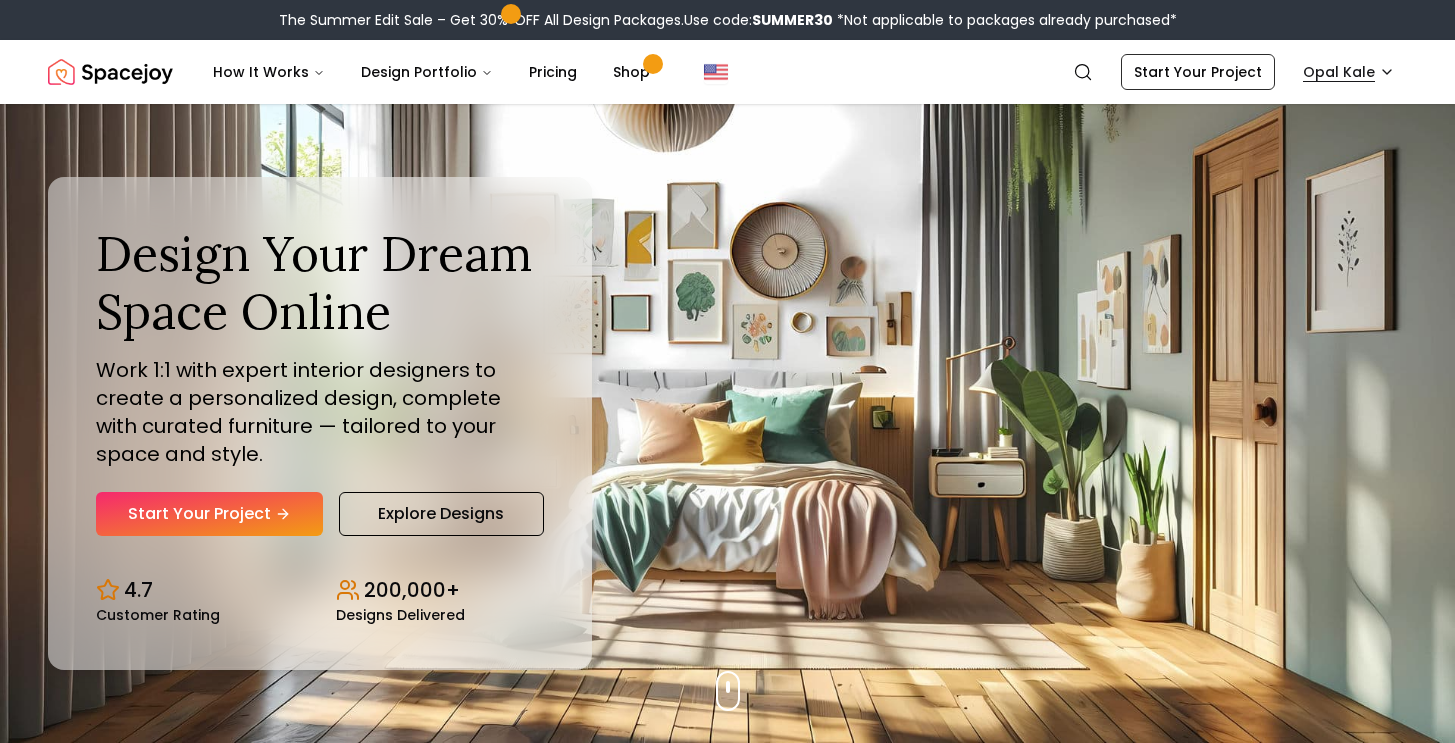 scroll, scrollTop: 0, scrollLeft: 0, axis: both 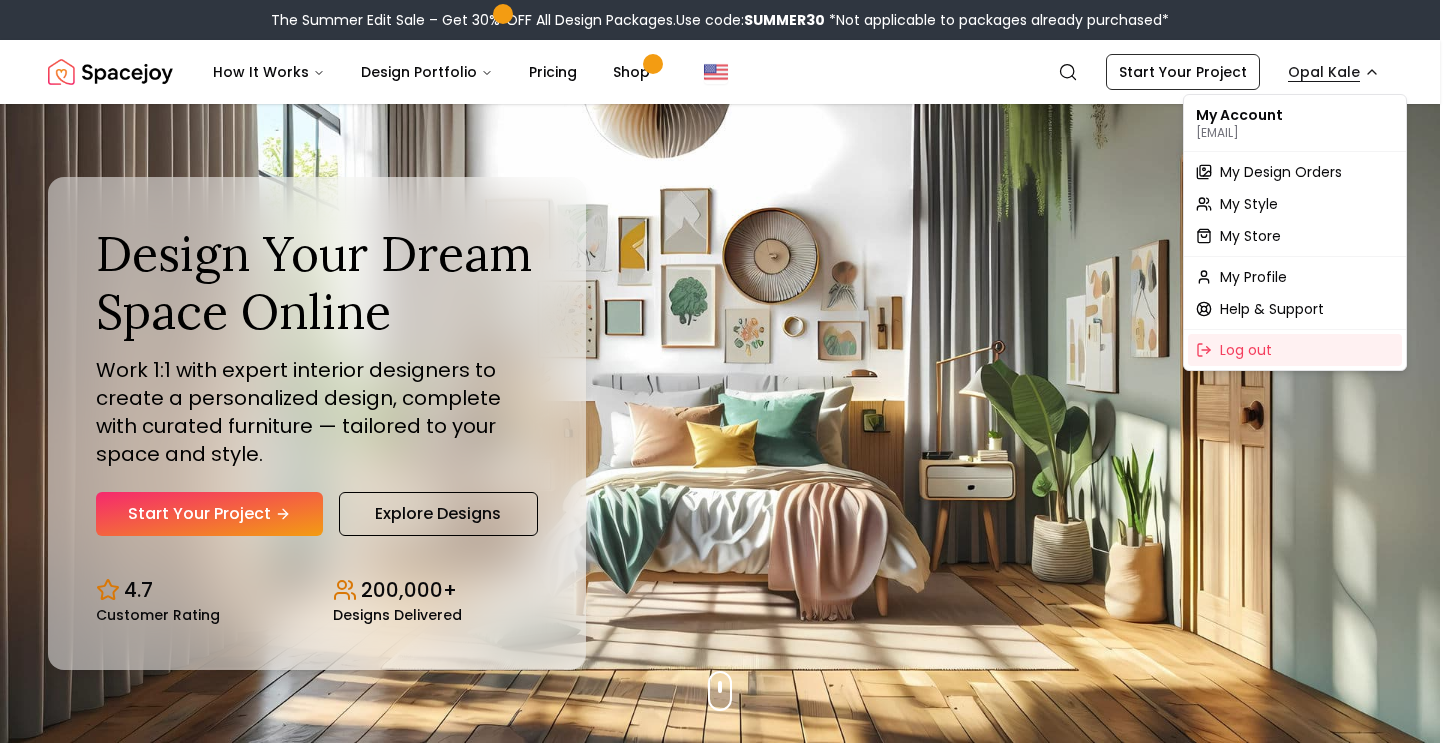 click on "The Summer Edit Sale – Get 30% OFF All Design Packages.  Use code:  SUMMER30   *Not applicable to packages already purchased* Spacejoy Search OP How It Works   Design Portfolio   Pricing Shop Search Start Your Project   Opal Kale Design Your Dream Space Online Work 1:1 with expert interior designers to create a personalized design, complete with curated furniture — tailored to your space and style. Start Your Project   Explore Designs 4.7 Customer Rating 200,000+ Designs Delivered Design Your Dream Space Online Work 1:1 with expert interior designers to create a personalized design, complete with curated furniture — tailored to your space and style. Start Your Project   Explore Designs 4.7 Customer Rating 200,000+ Designs Delivered The Summer Edit Sale Get 30% OFF on all Design Packages Get Started   Summer Splash Sale Up to 15% OFF on Furniture & Decor Shop Now   Get Matched with Expert Interior Designers Online! Maria Castillero Designer Angela Amore Designer Tina Martidelcampo Designer Designer   1 2" at bounding box center [727, 5947] 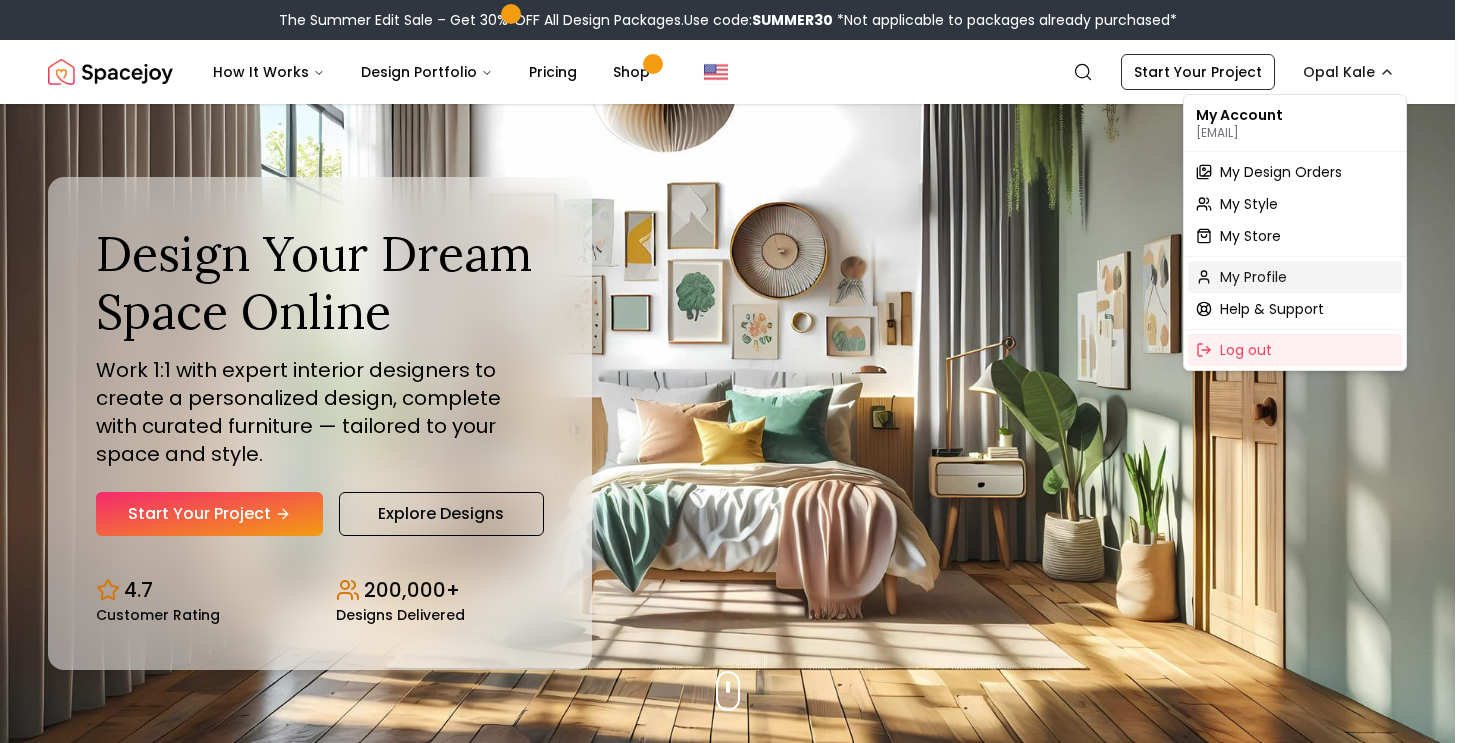click on "My Profile" at bounding box center [1295, 277] 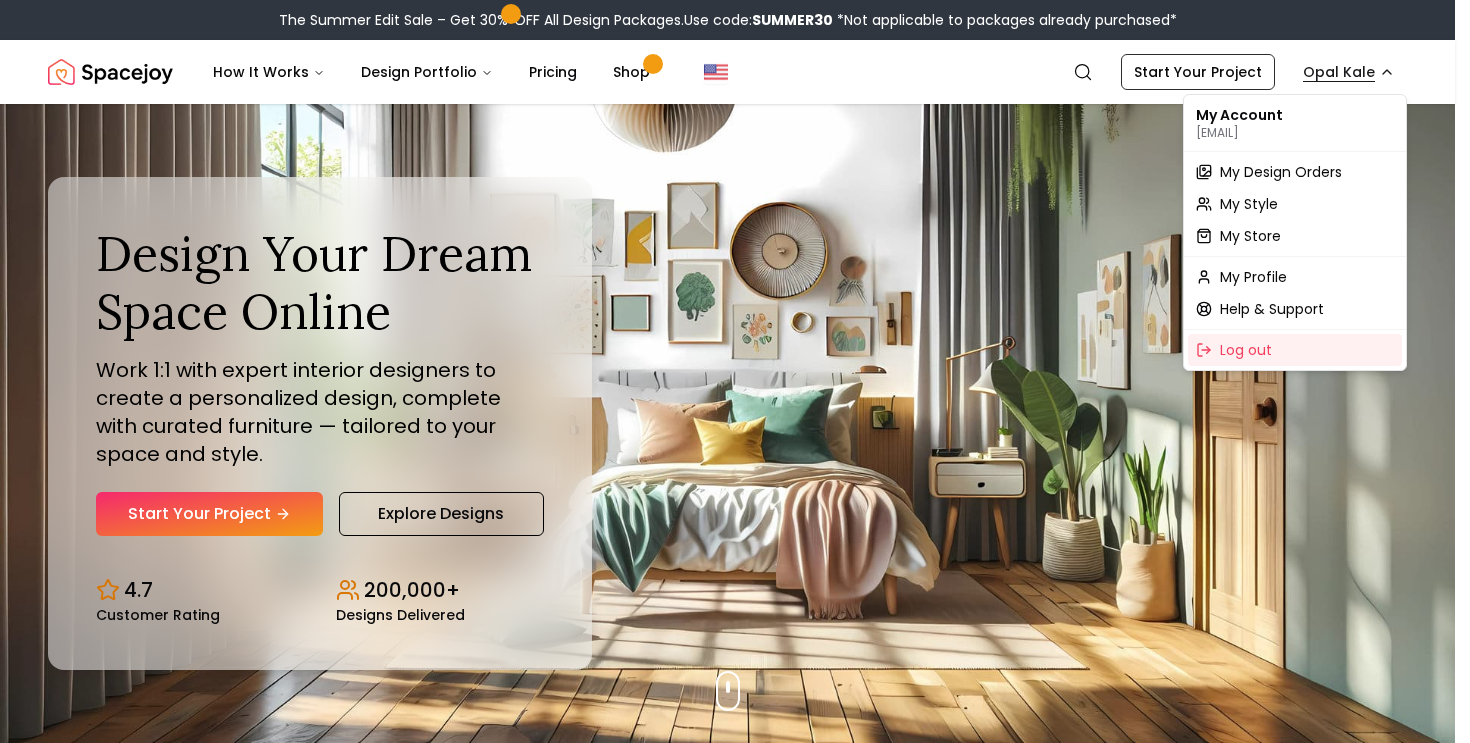click on "The Summer Edit Sale – Get 30% OFF All Design Packages.  Use code:  SUMMER30   *Not applicable to packages already purchased* Spacejoy Search OP How It Works   Design Portfolio   Pricing Shop Search Start Your Project   Opal Kale Design Your Dream Space Online Work 1:1 with expert interior designers to create a personalized design, complete with curated furniture — tailored to your space and style. Start Your Project   Explore Designs 4.7 Customer Rating 200,000+ Designs Delivered Design Your Dream Space Online Work 1:1 with expert interior designers to create a personalized design, complete with curated furniture — tailored to your space and style. Start Your Project   Explore Designs 4.7 Customer Rating 200,000+ Designs Delivered The Summer Edit Sale Get 30% OFF on all Design Packages Get Started   Summer Splash Sale Up to 15% OFF on Furniture & Decor Shop Now   Get Matched with Expert Interior Designers Online! Maria Castillero Designer Angela Amore Designer Tina Martidelcampo Designer Designer   1 2" at bounding box center (735, 5959) 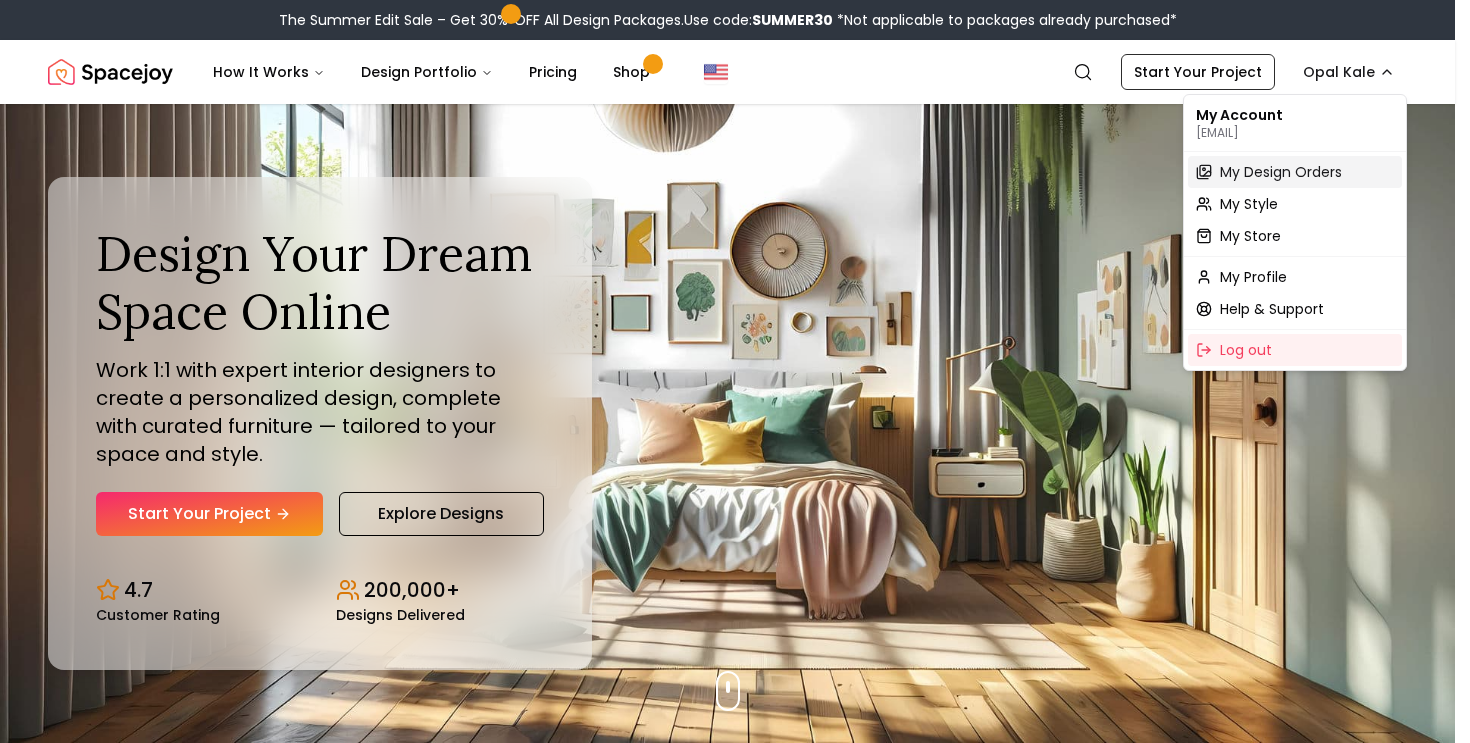 click on "My Design Orders" at bounding box center [1281, 172] 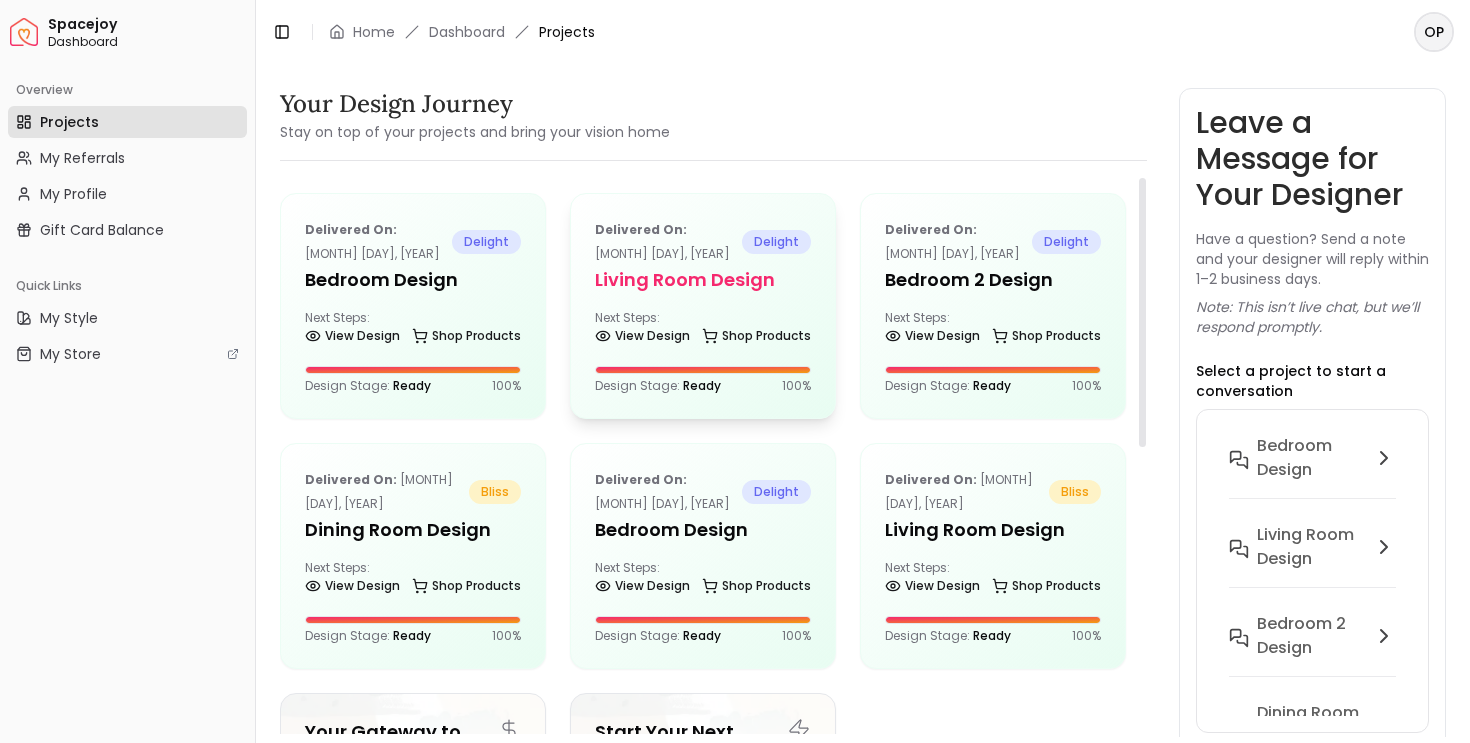 click on "Delivered on:   Jul 22, 2025 delight Living Room design Next Steps: View Design Shop Products Design Stage:   Ready 100 %" at bounding box center [703, 306] 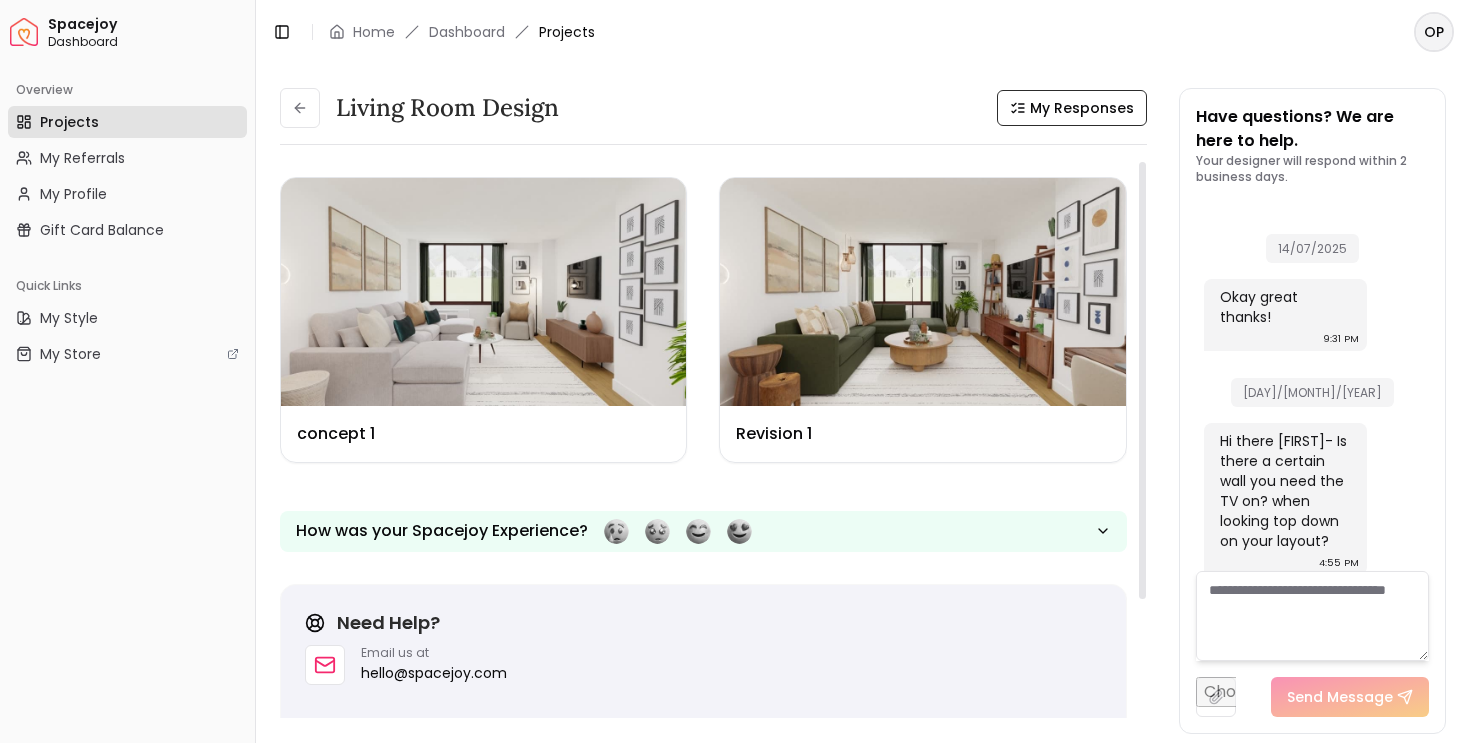 scroll, scrollTop: 4638, scrollLeft: 0, axis: vertical 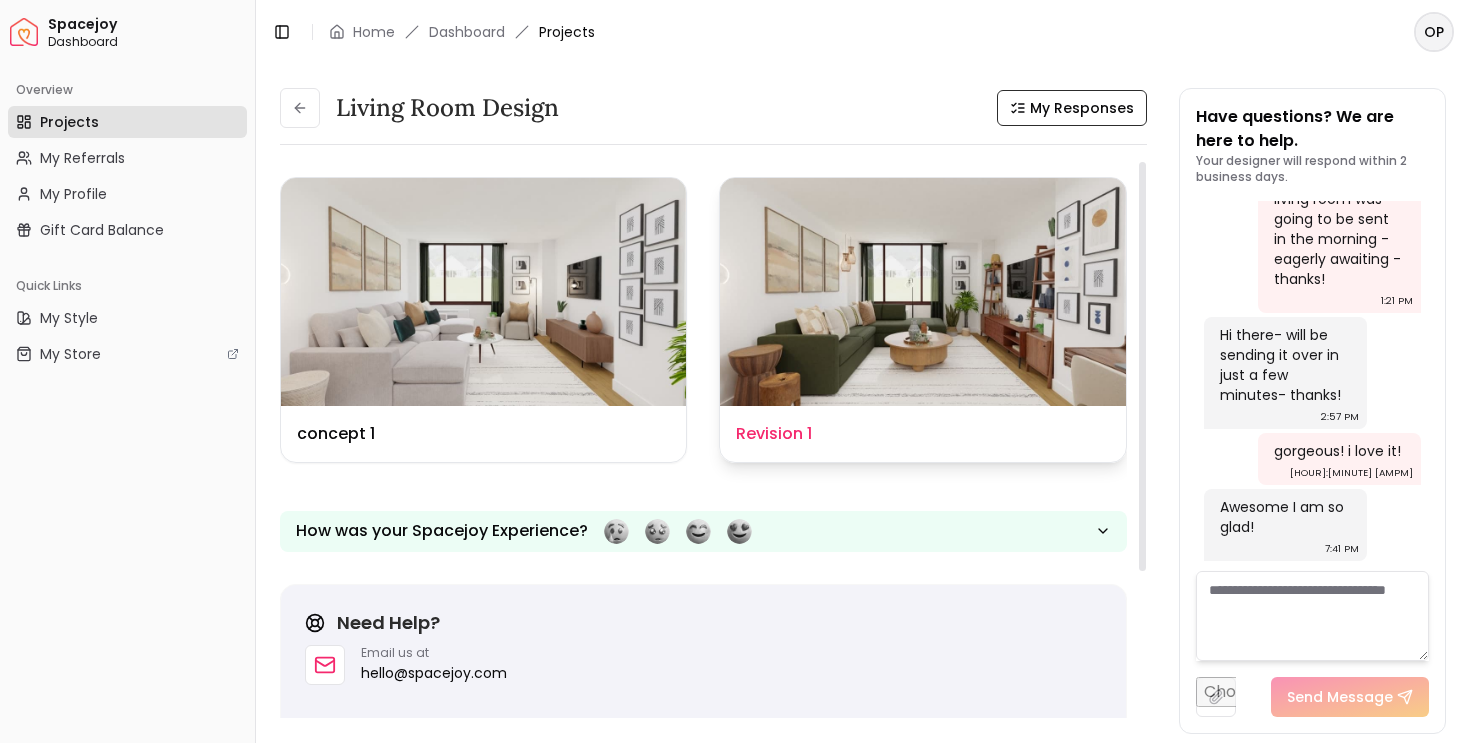 click at bounding box center [922, 292] 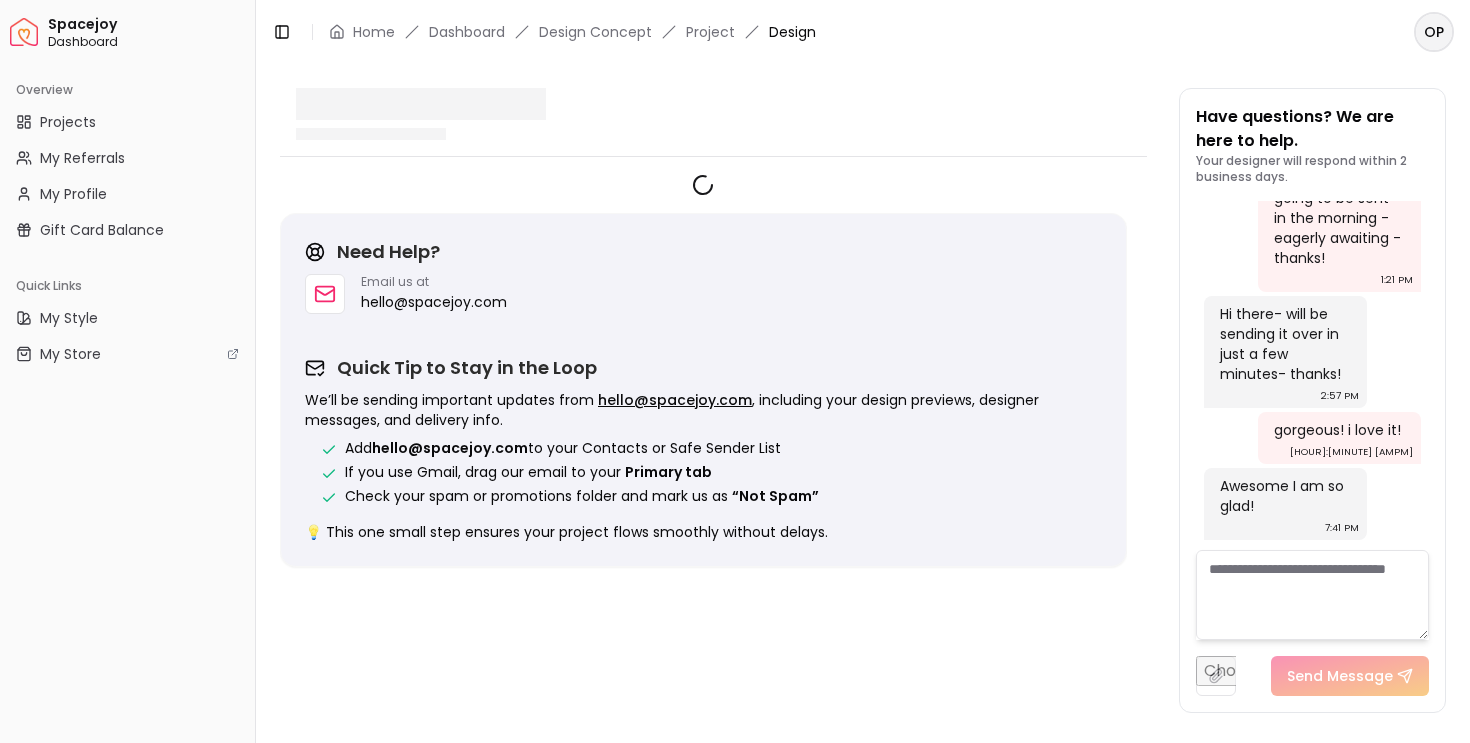 scroll, scrollTop: 4622, scrollLeft: 0, axis: vertical 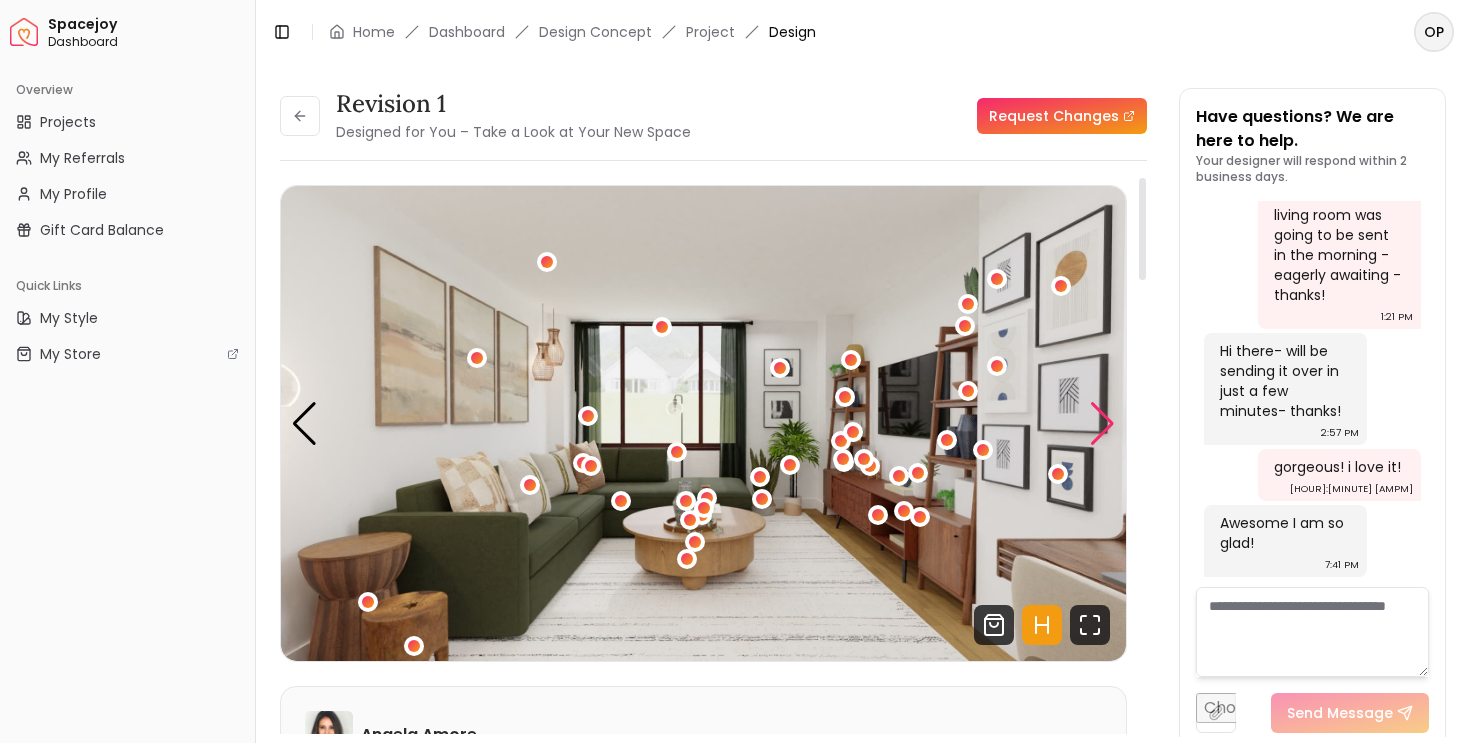 click at bounding box center (1102, 424) 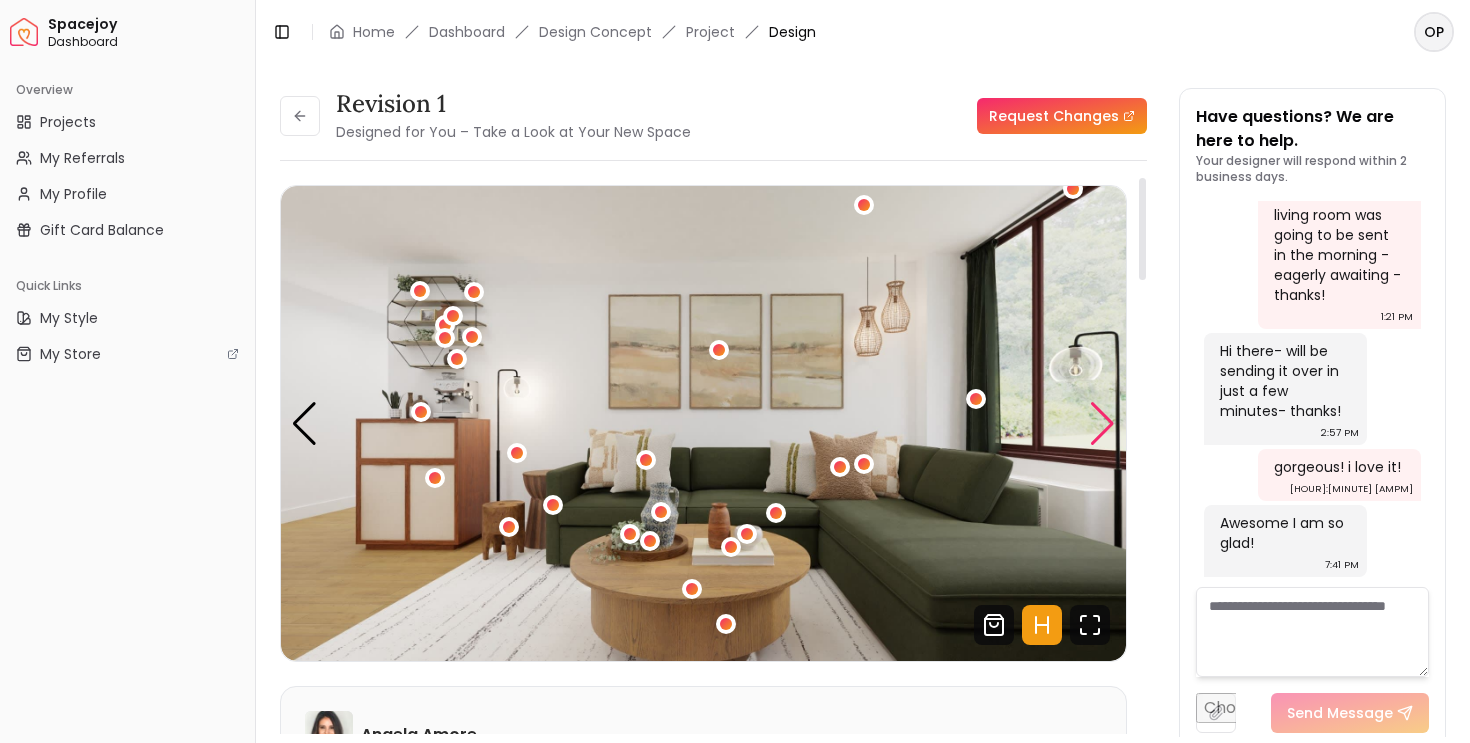 click at bounding box center (1102, 424) 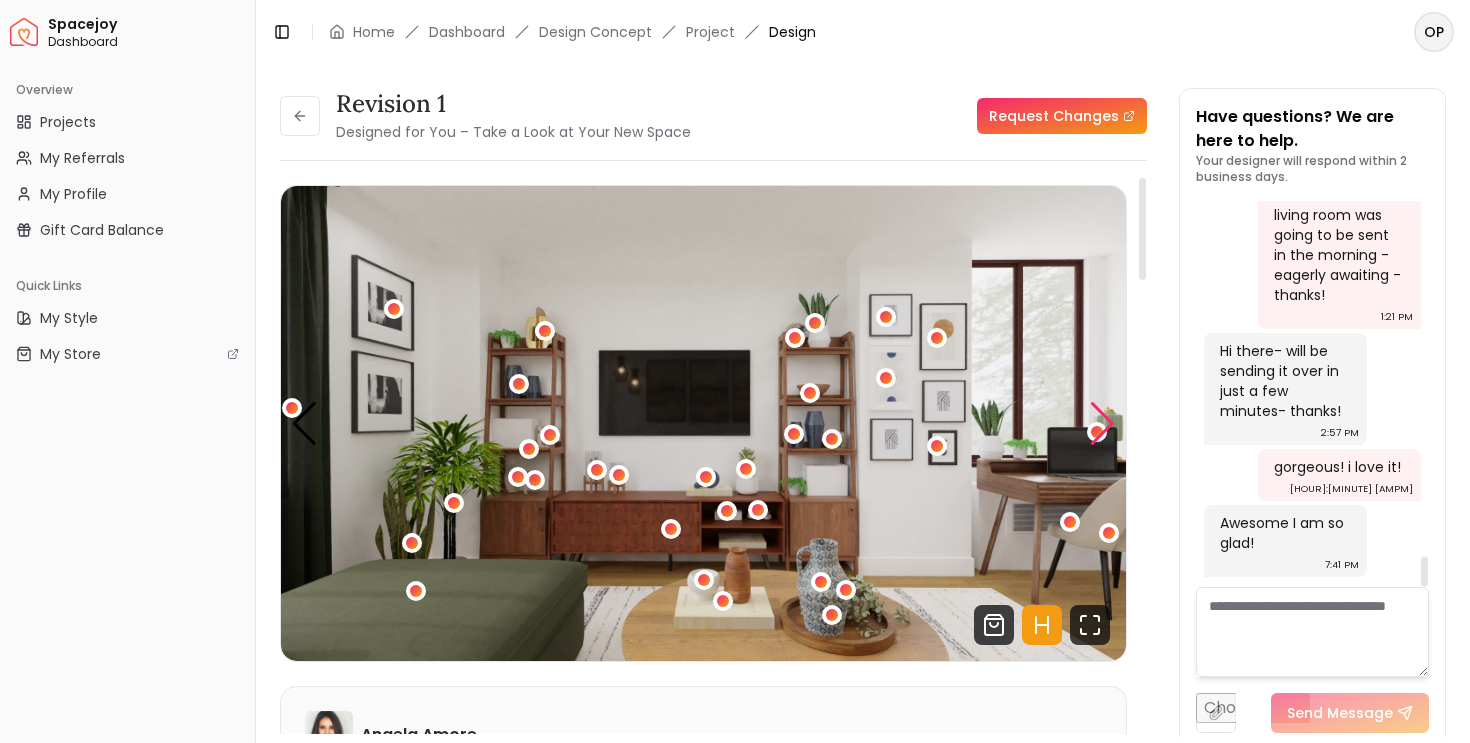 click at bounding box center [1102, 424] 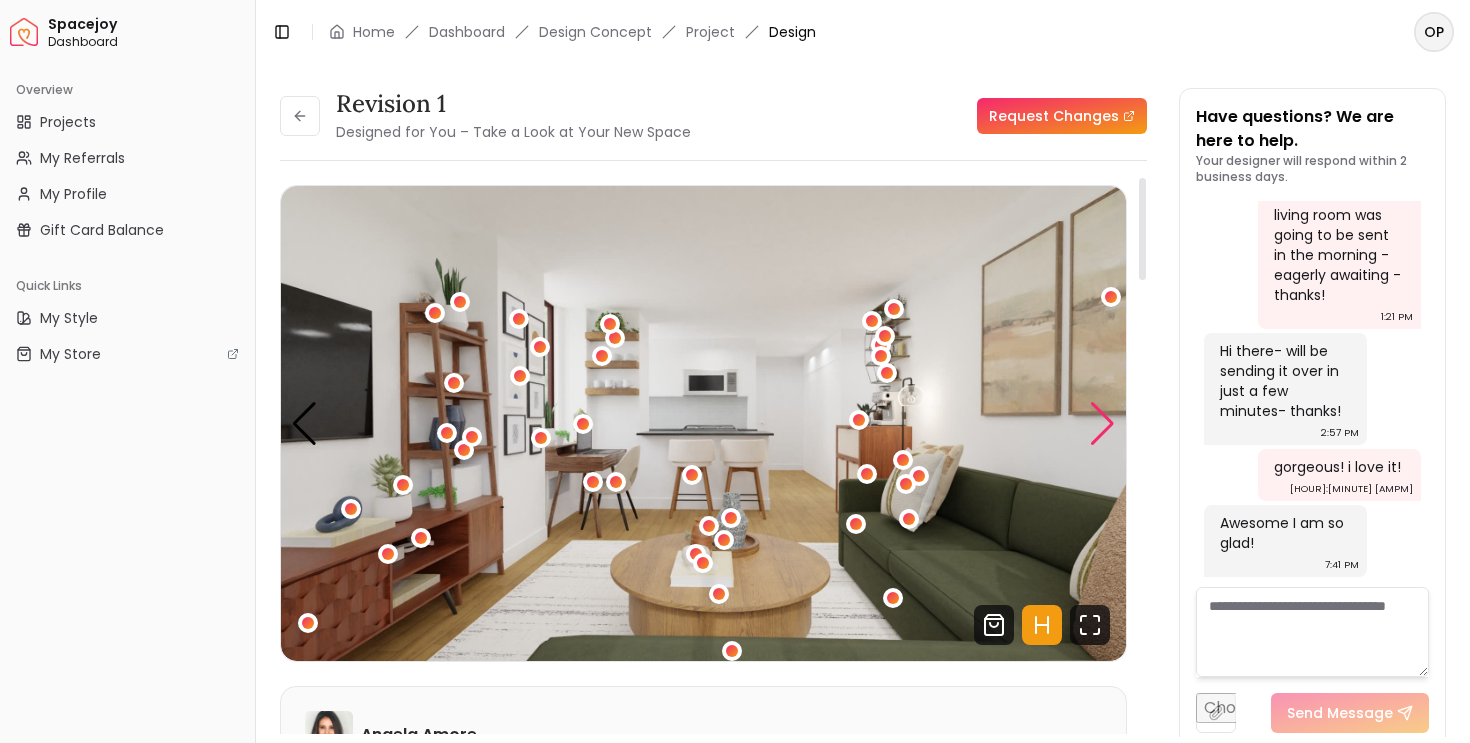 click at bounding box center [1102, 424] 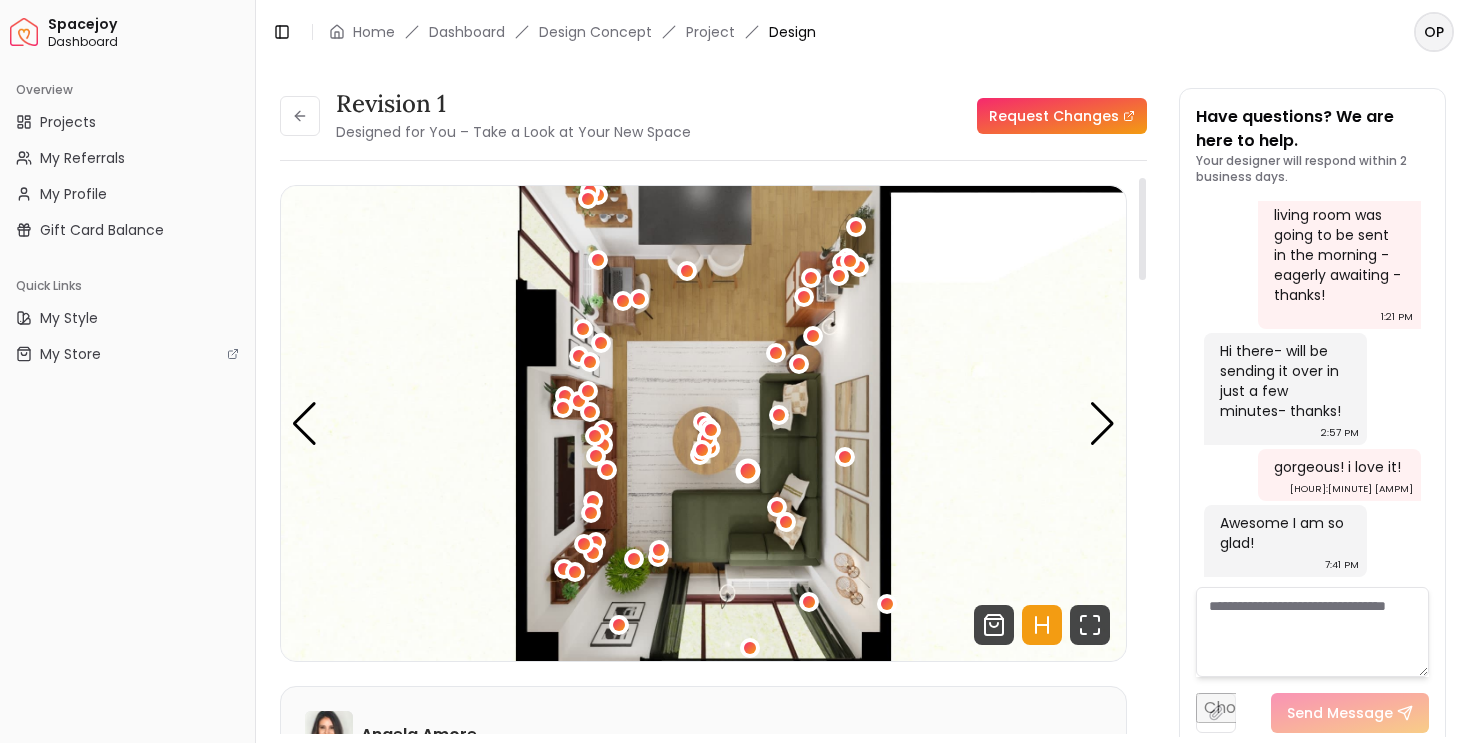click at bounding box center [747, 470] 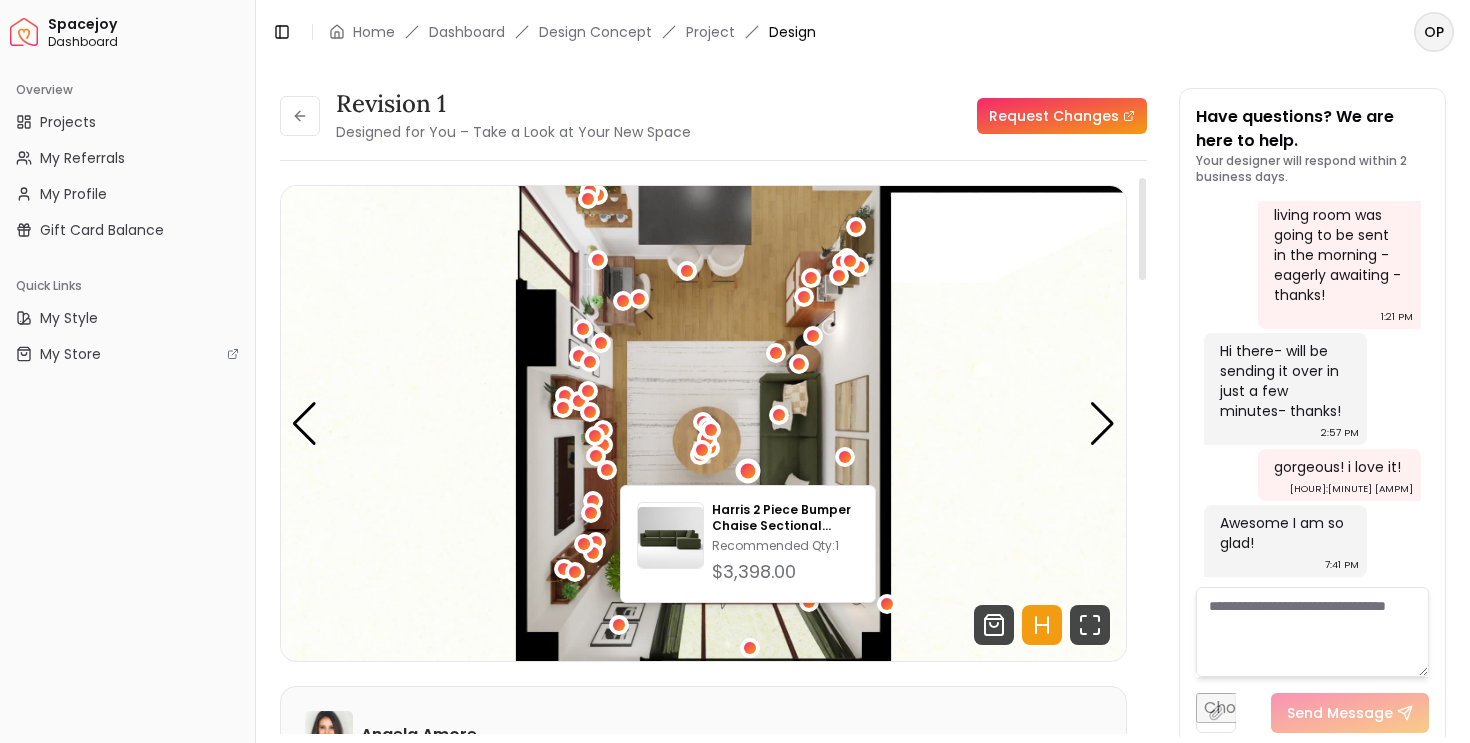 click at bounding box center [703, 423] 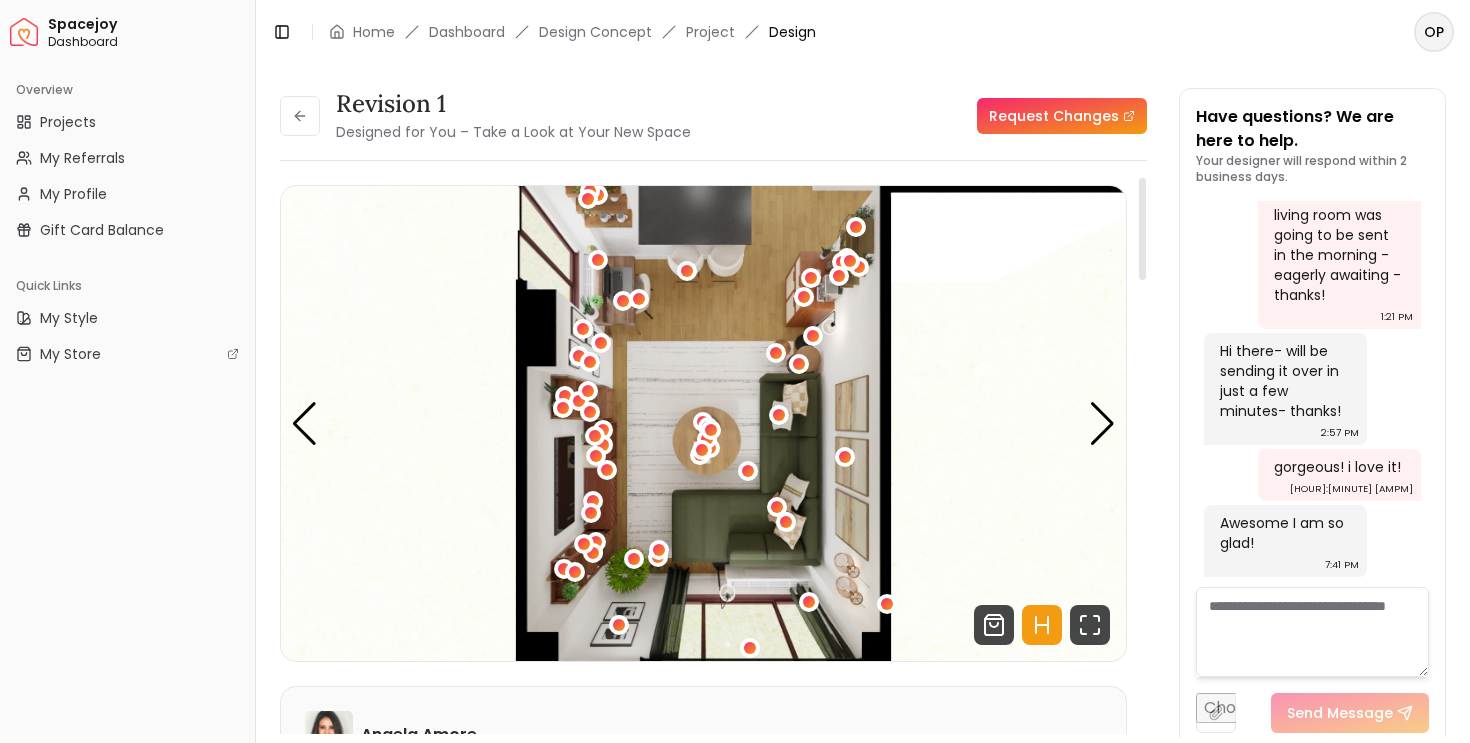 click at bounding box center (703, 423) 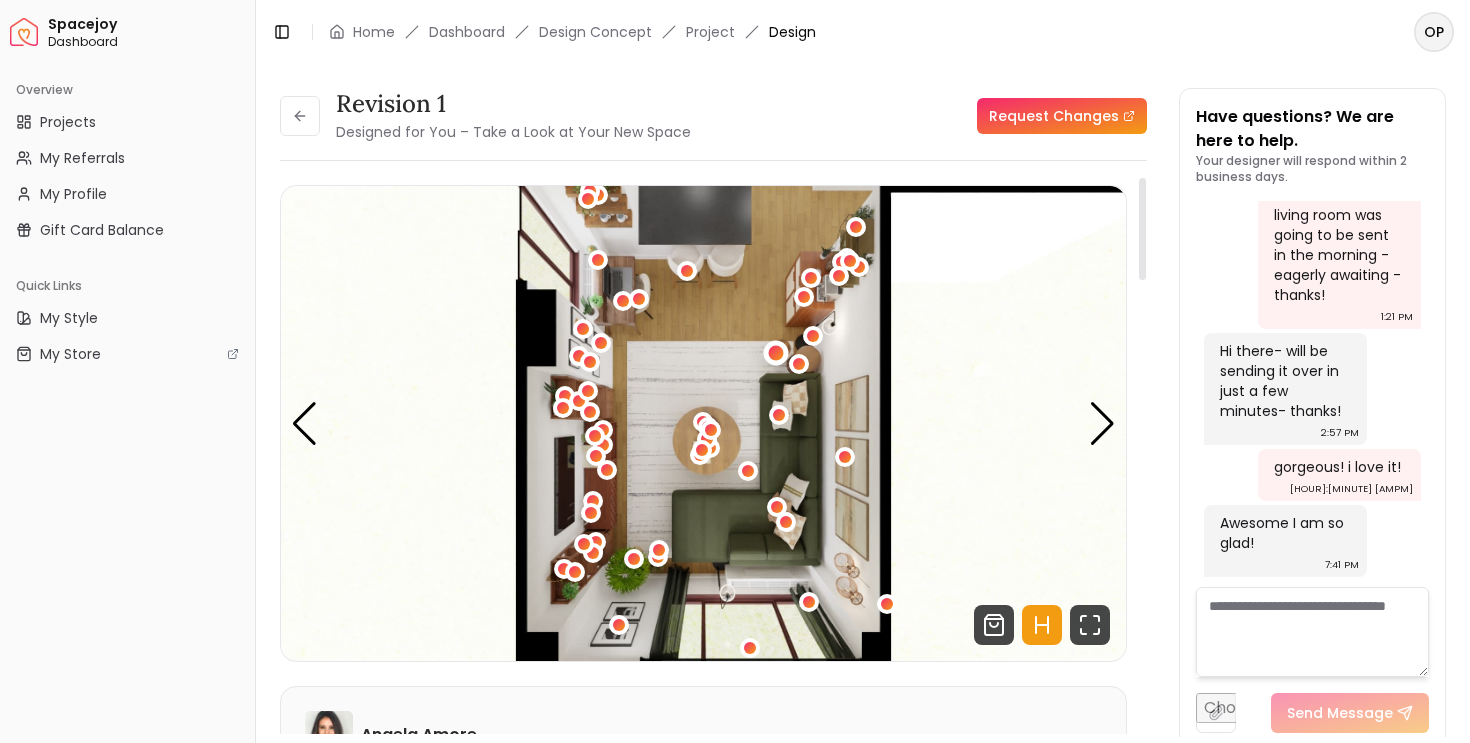 click at bounding box center [776, 352] 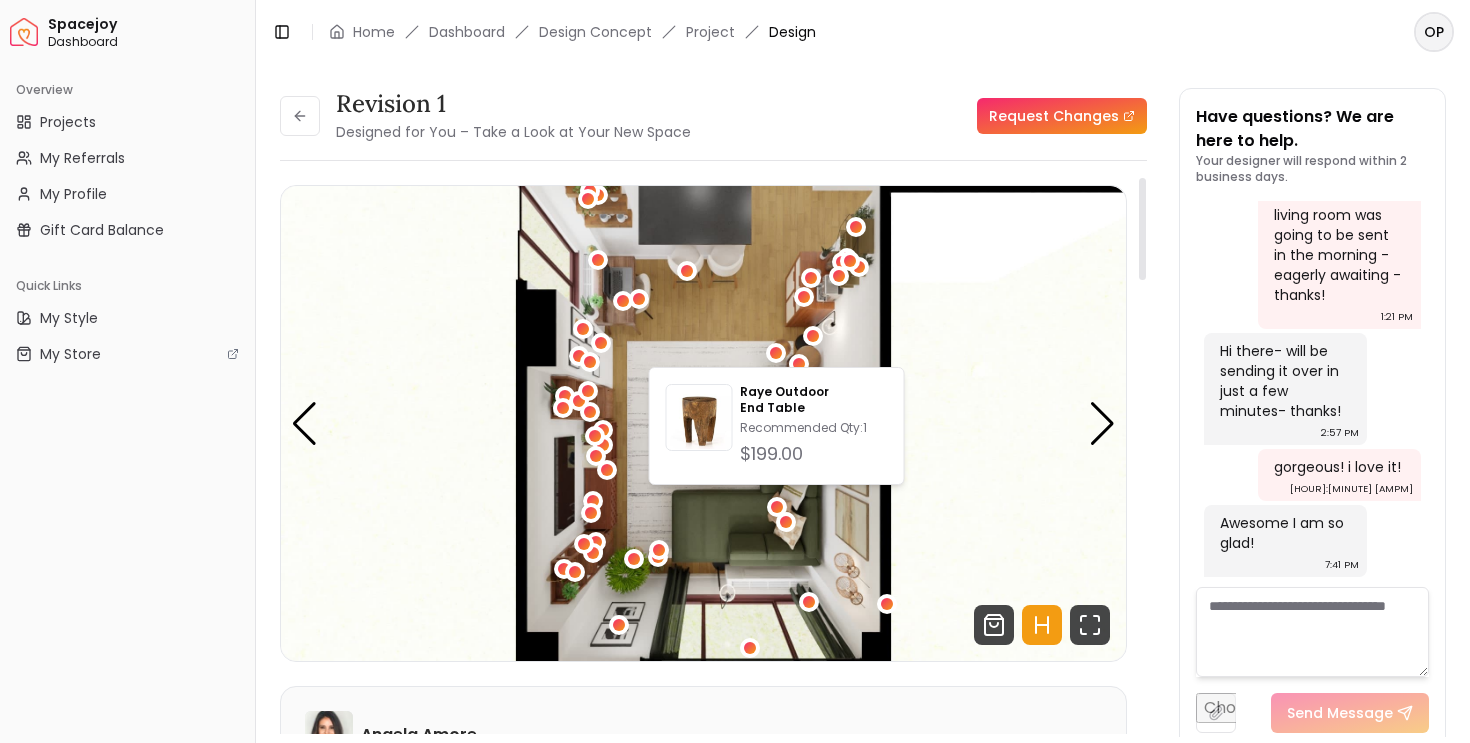 click at bounding box center [703, 423] 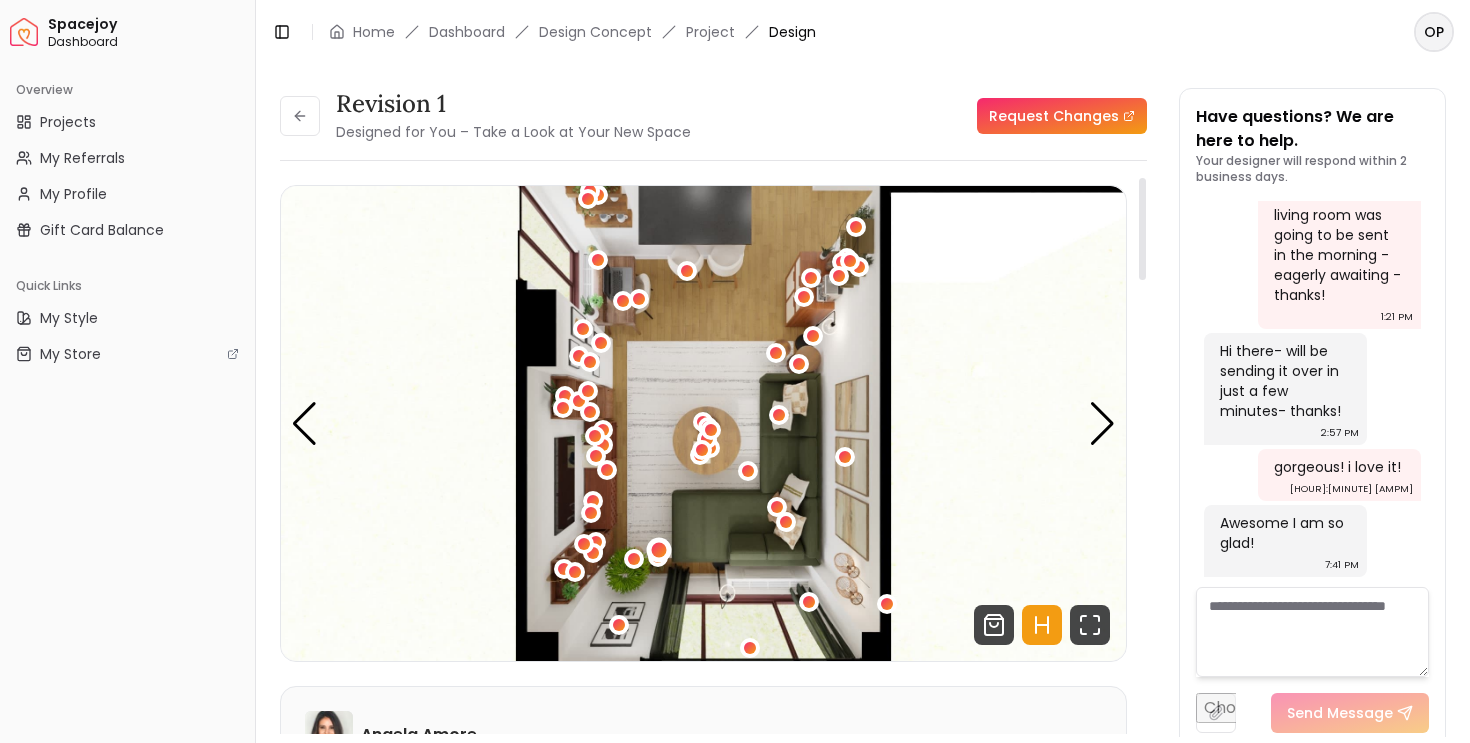 click at bounding box center (659, 549) 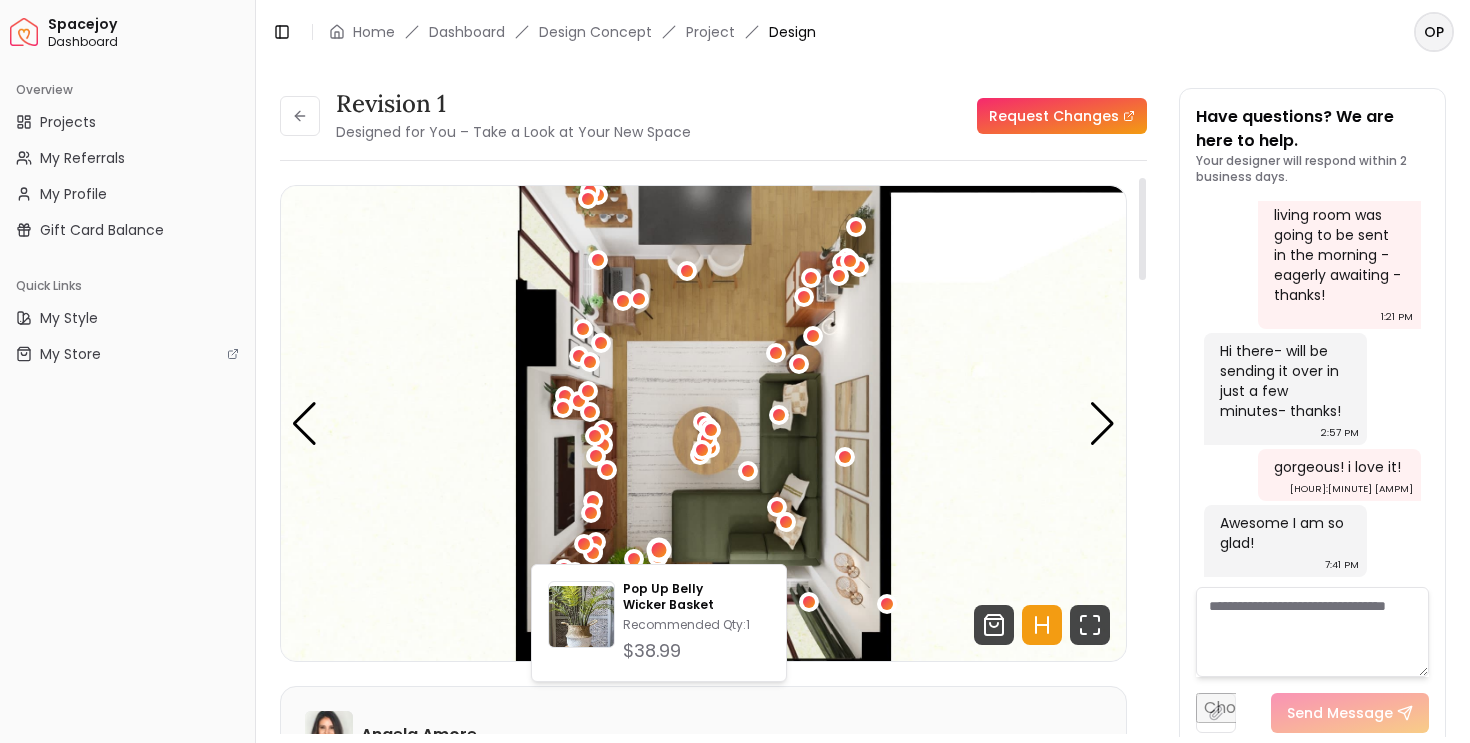 click at bounding box center (703, 423) 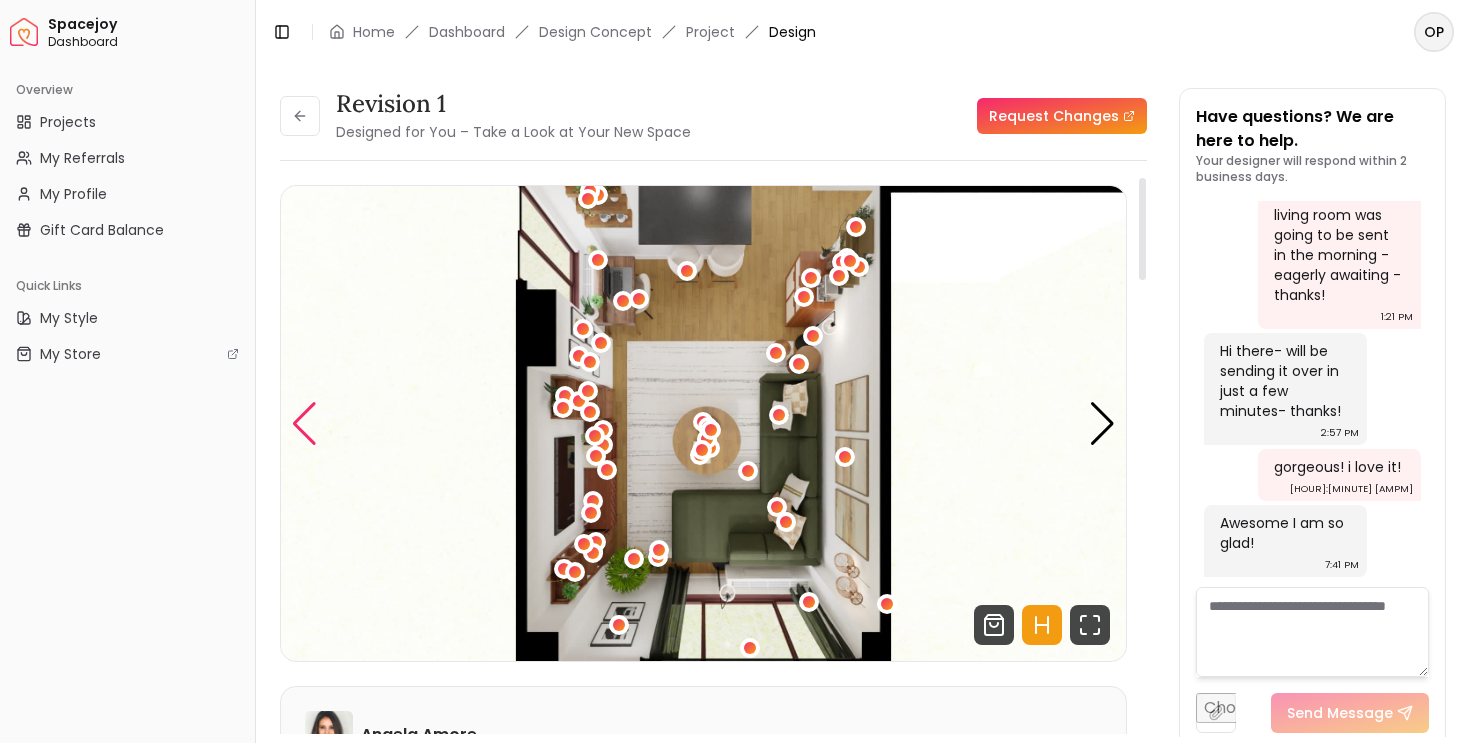 click at bounding box center (304, 424) 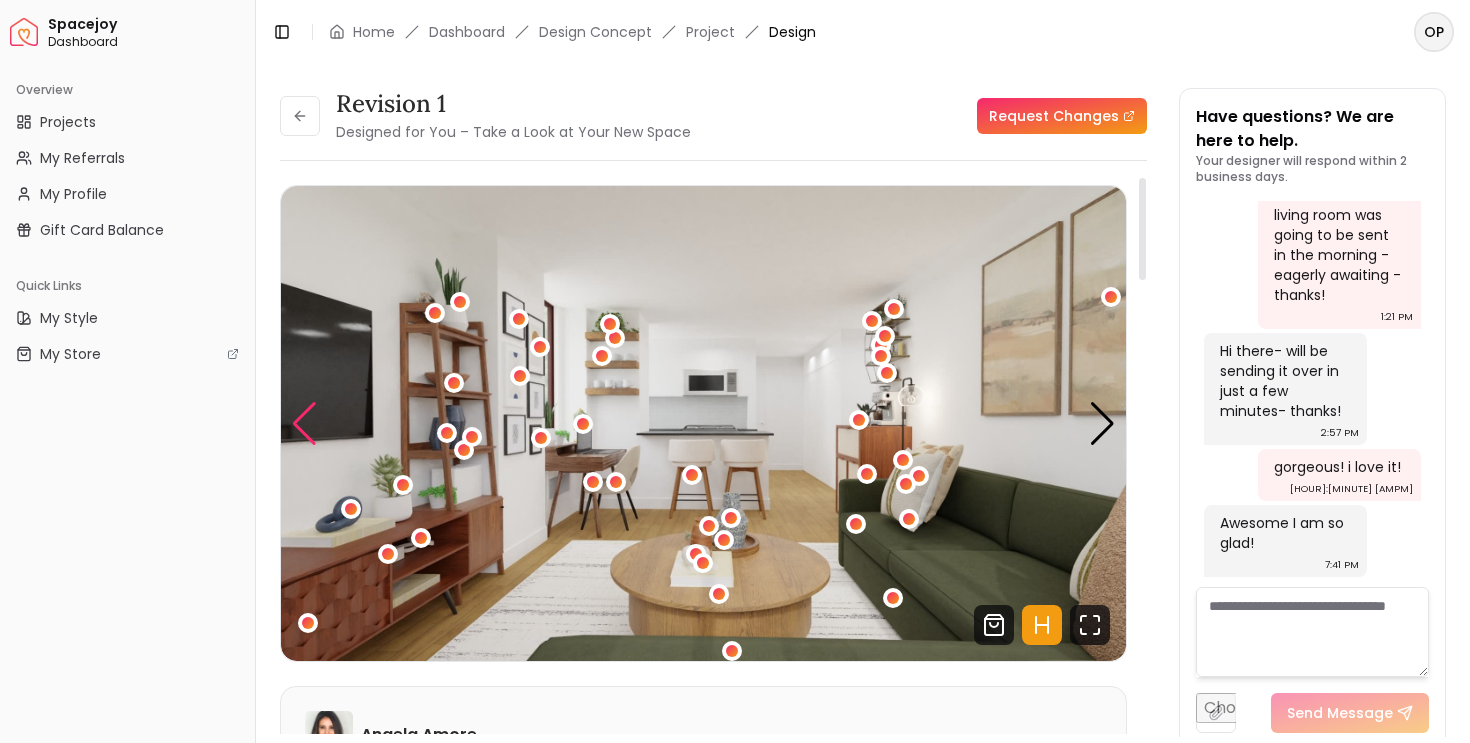 click at bounding box center [304, 424] 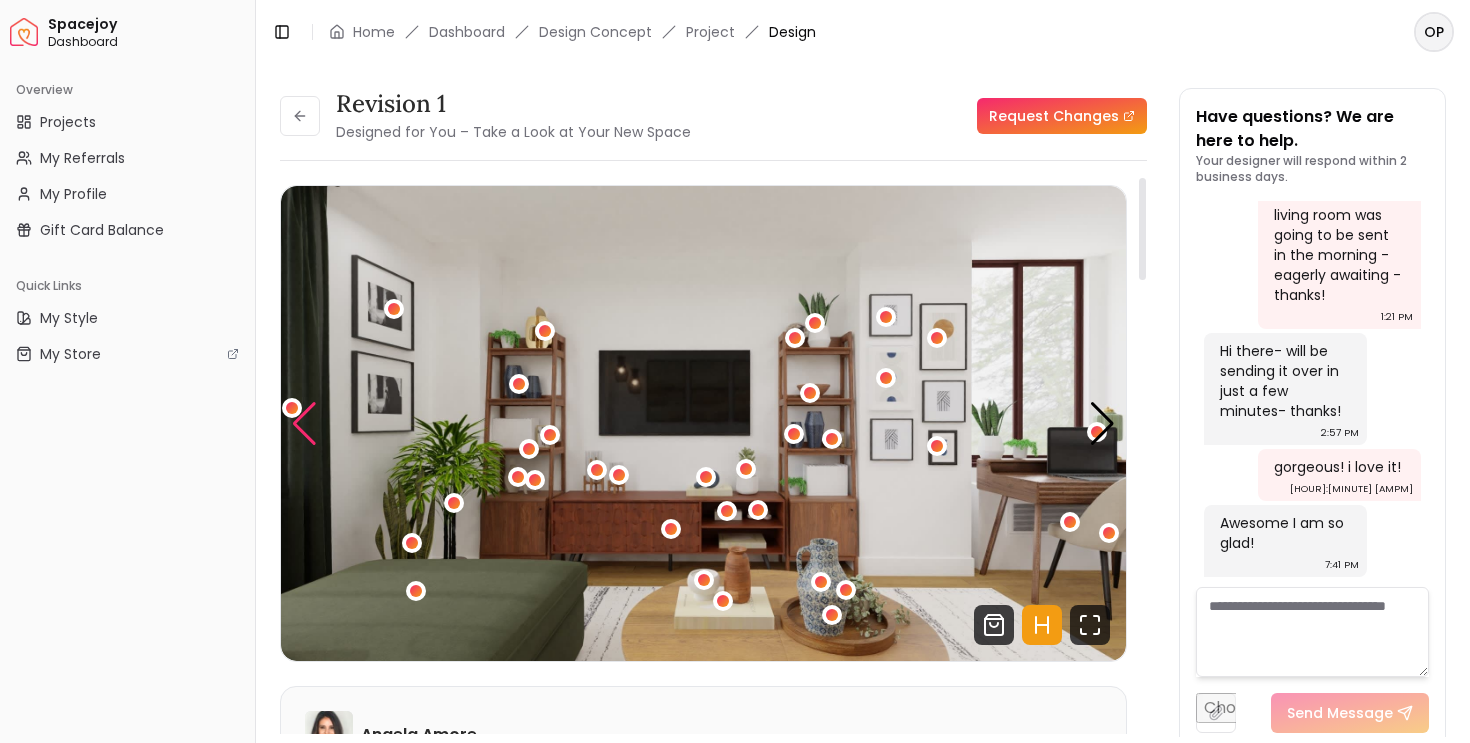 click at bounding box center (304, 424) 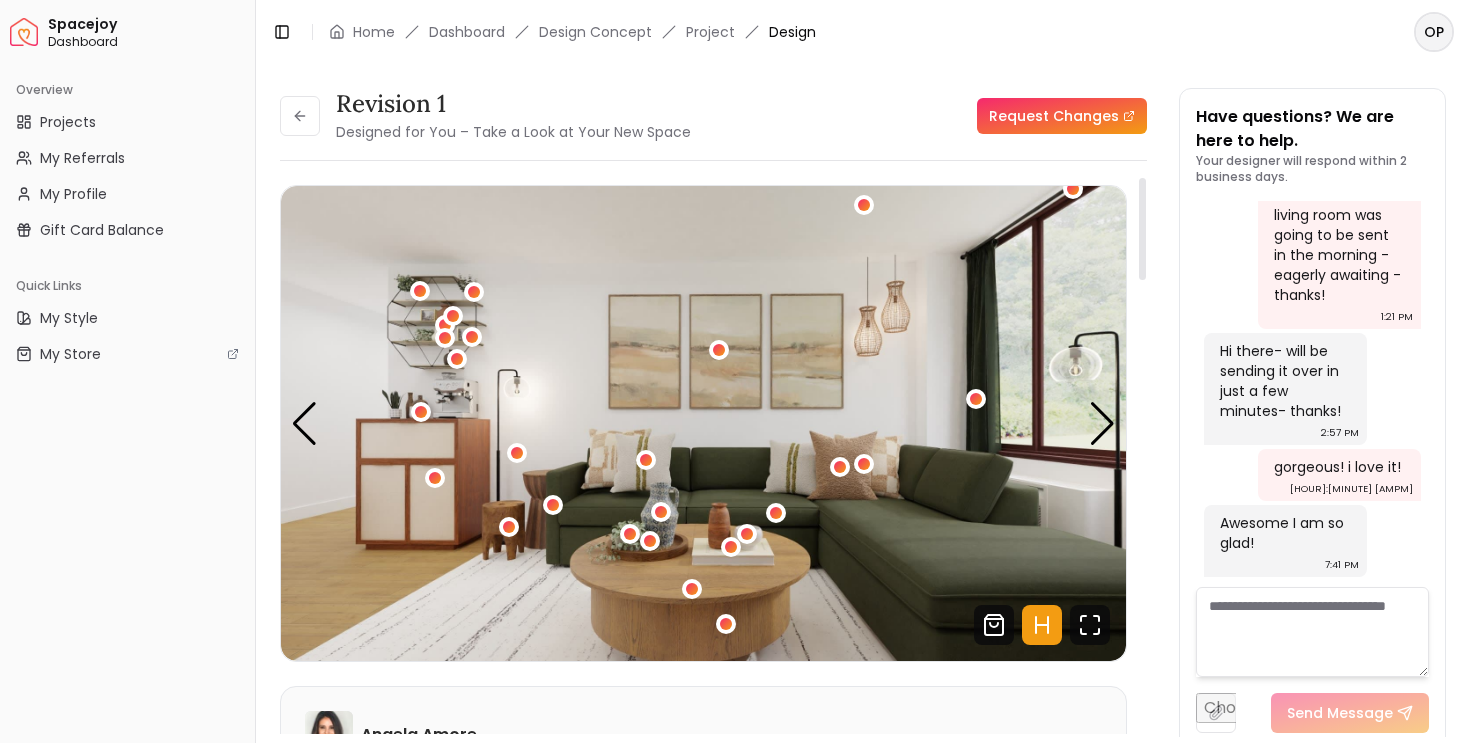 click at bounding box center (703, 423) 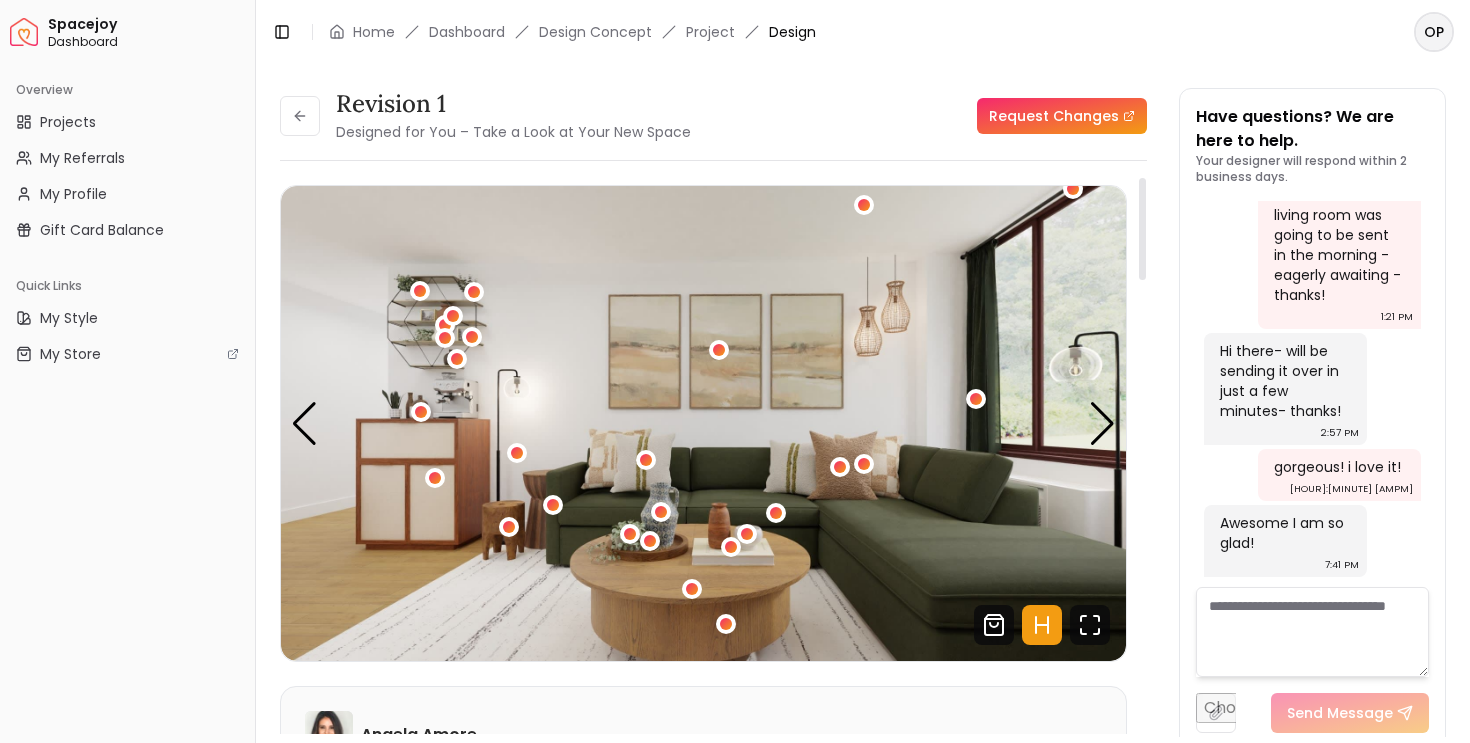 click at bounding box center (703, 423) 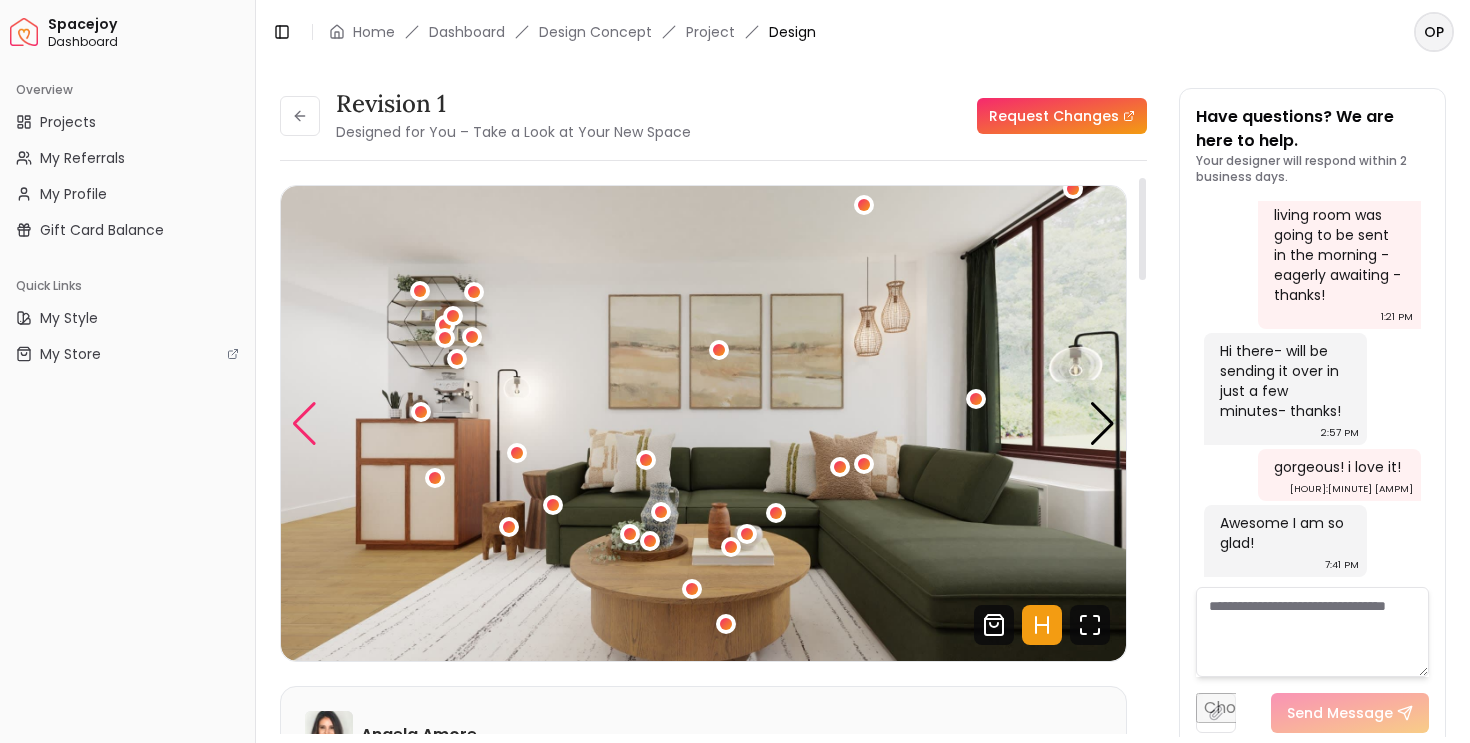 click at bounding box center (304, 424) 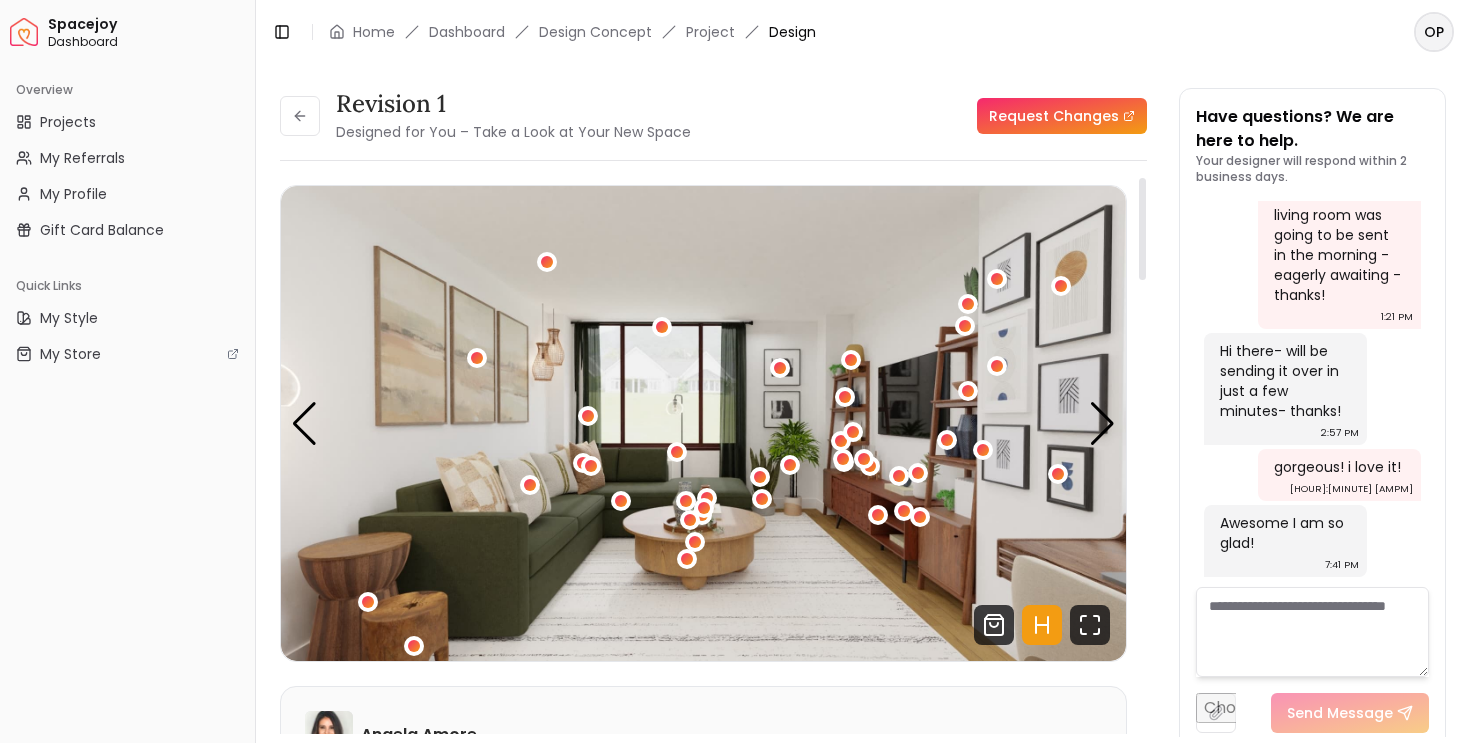 click at bounding box center (703, 423) 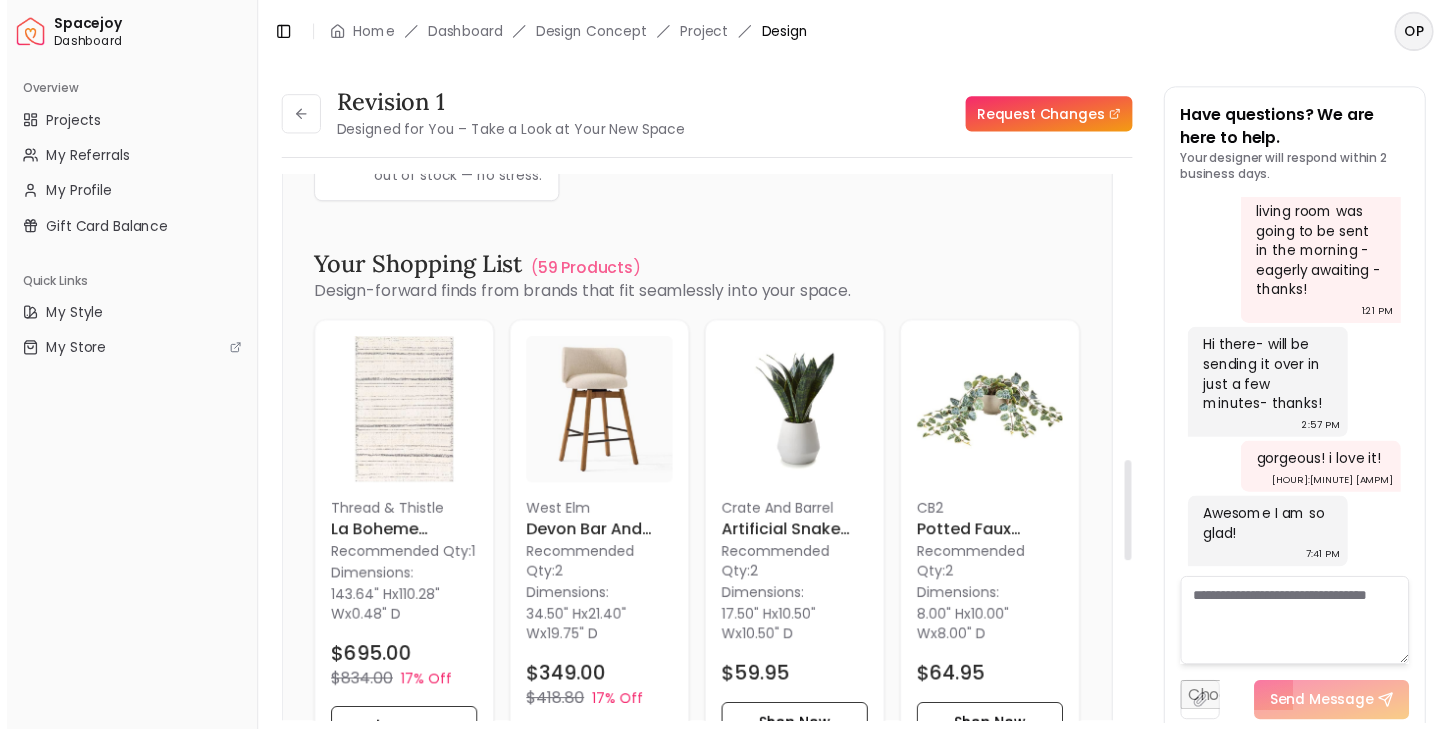 scroll, scrollTop: 1585, scrollLeft: 0, axis: vertical 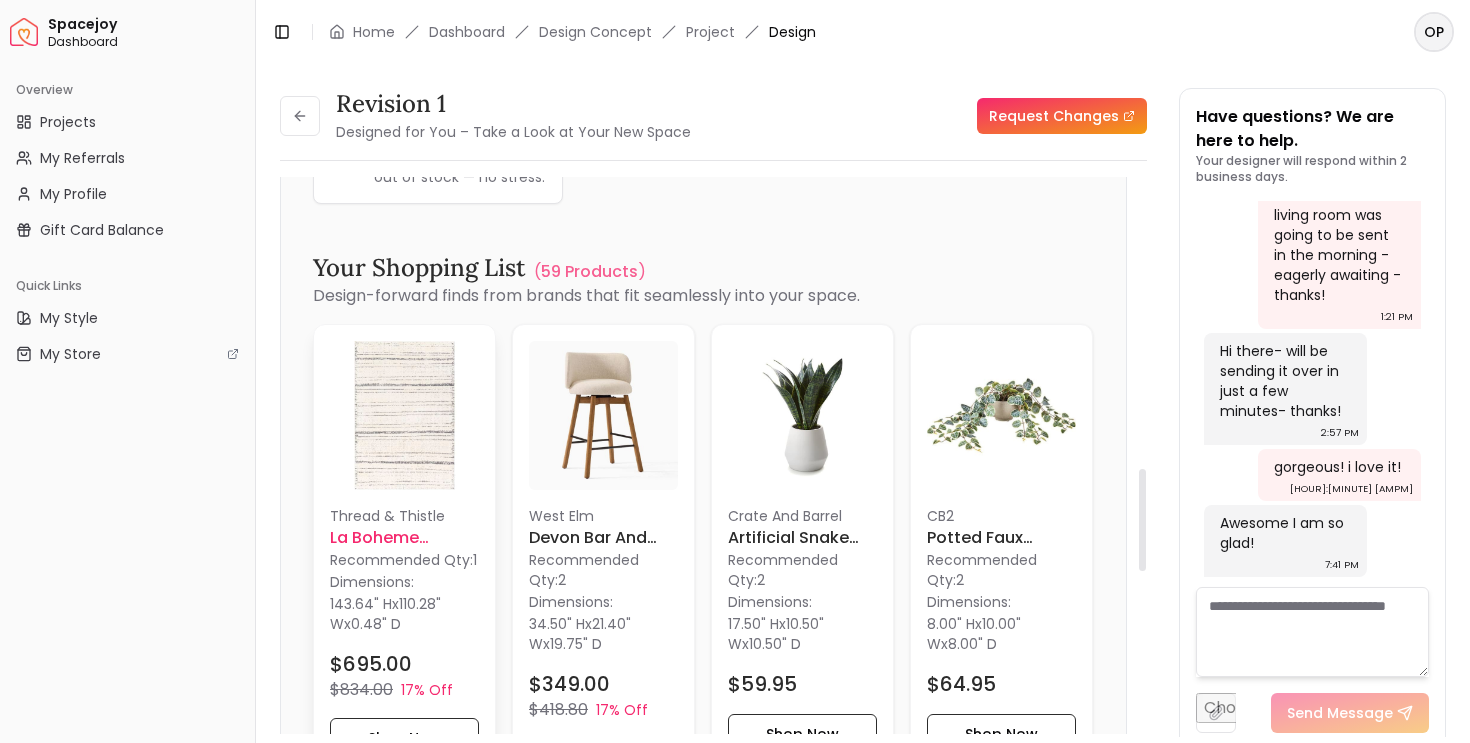 click at bounding box center [404, 415] 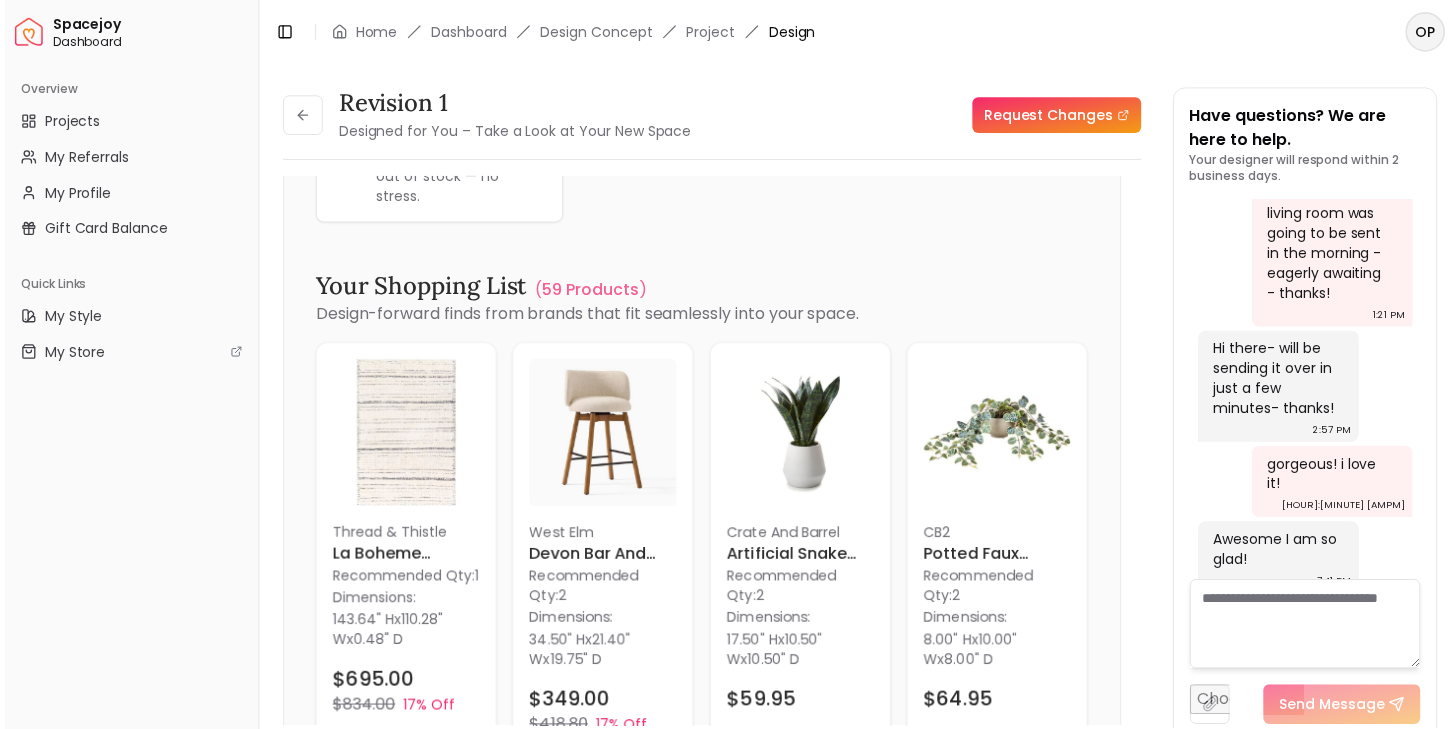 scroll, scrollTop: 4659, scrollLeft: 0, axis: vertical 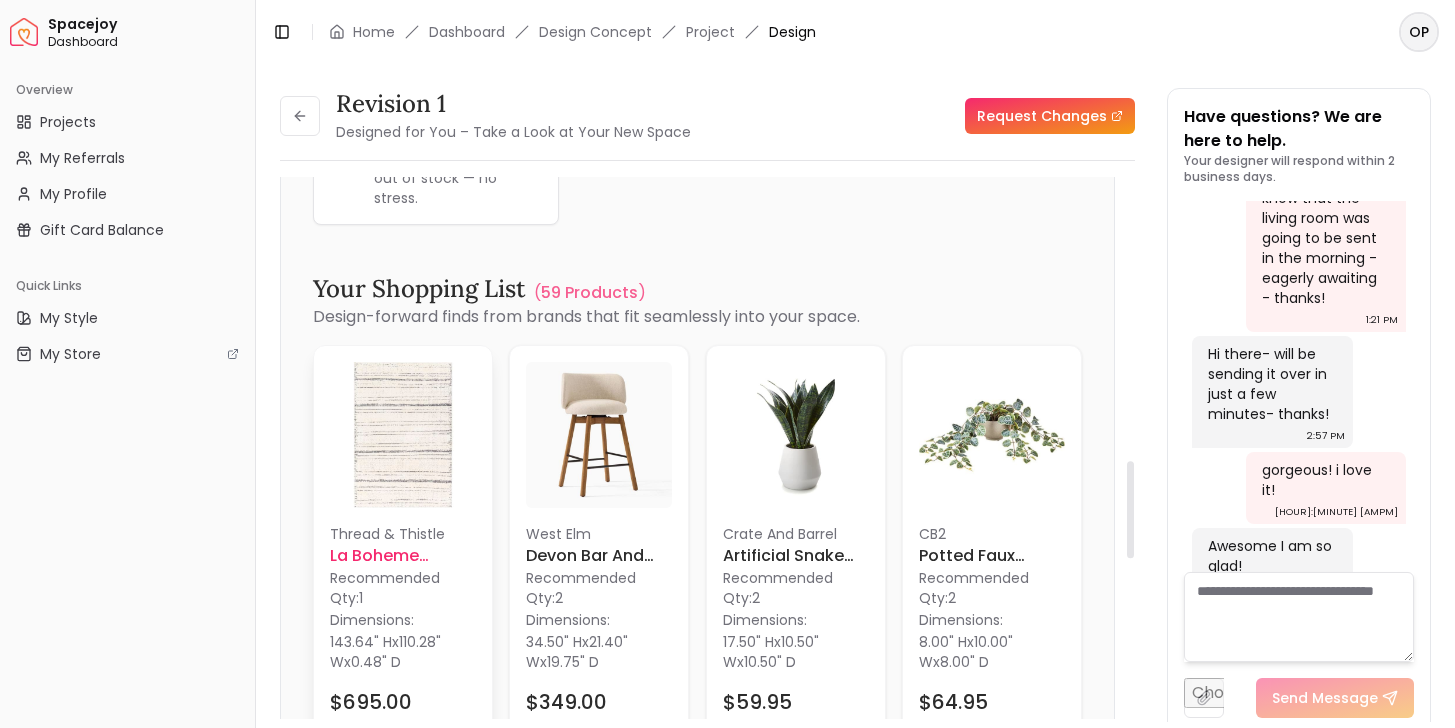 click at bounding box center [403, 435] 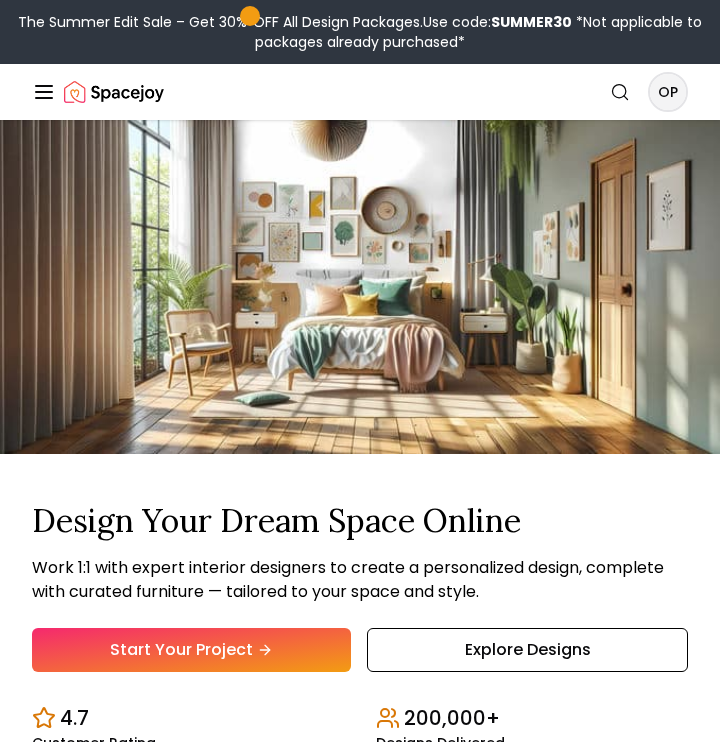 scroll, scrollTop: 0, scrollLeft: 0, axis: both 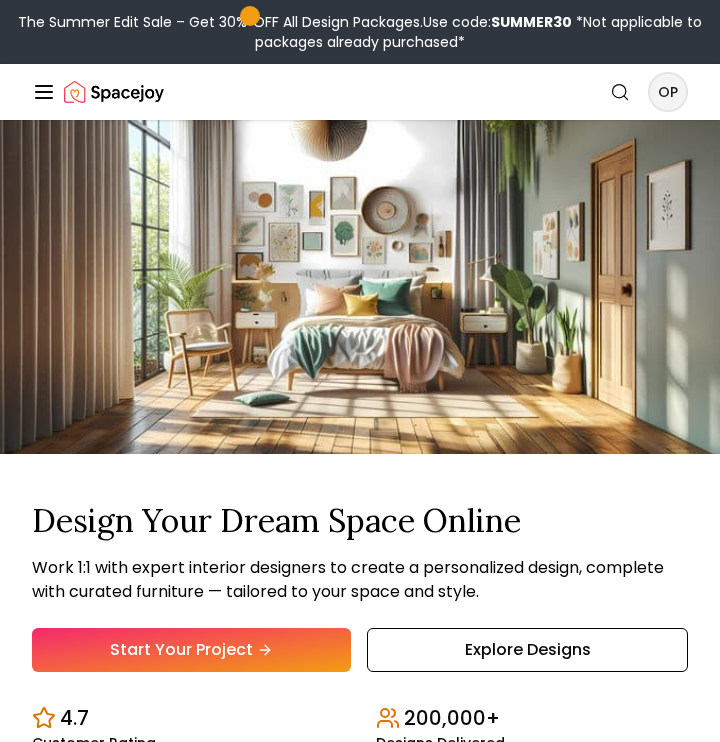 click on "The Summer Edit Sale Get 30% OFF on all Design Packages Get Started Summer Splash Sale Up to 15% OFF on Furniture & Decor Shop Now Get Matched with Expert Interior Designers Online! [FIRST] [LAST] Designer [NAME] Designer Designer 1 2" at bounding box center [360, 7022] 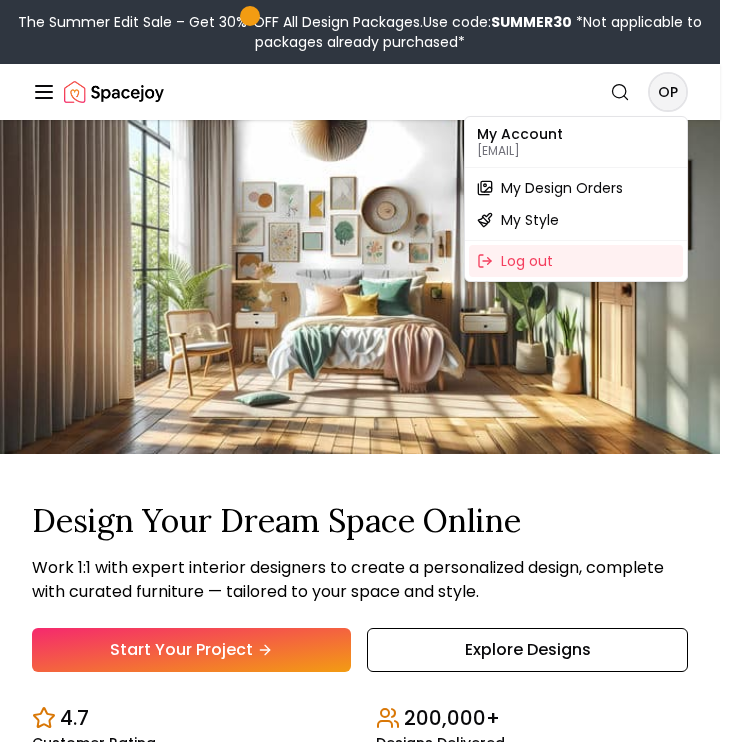 click on "My Account [EMAIL]" at bounding box center [576, 142] 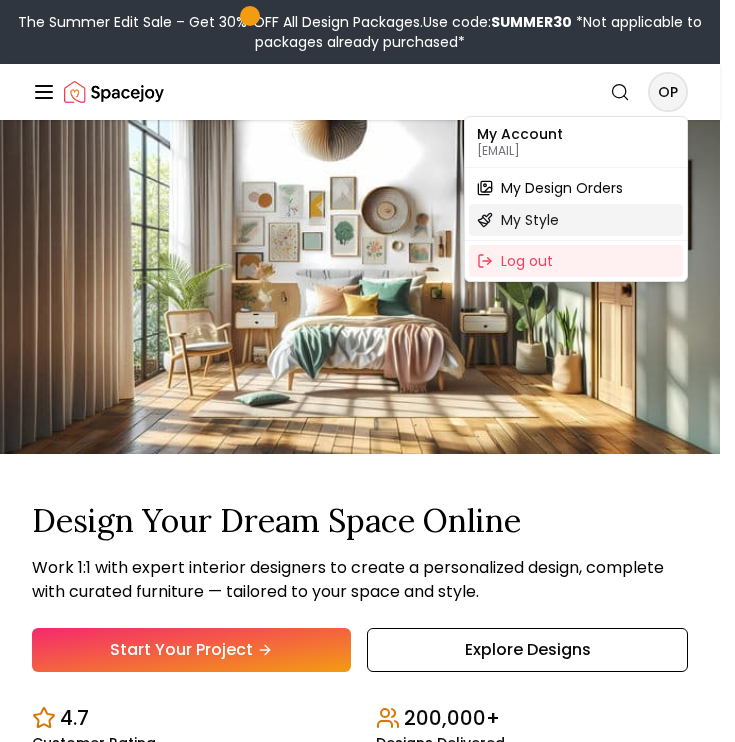 click on "My Style" at bounding box center [530, 220] 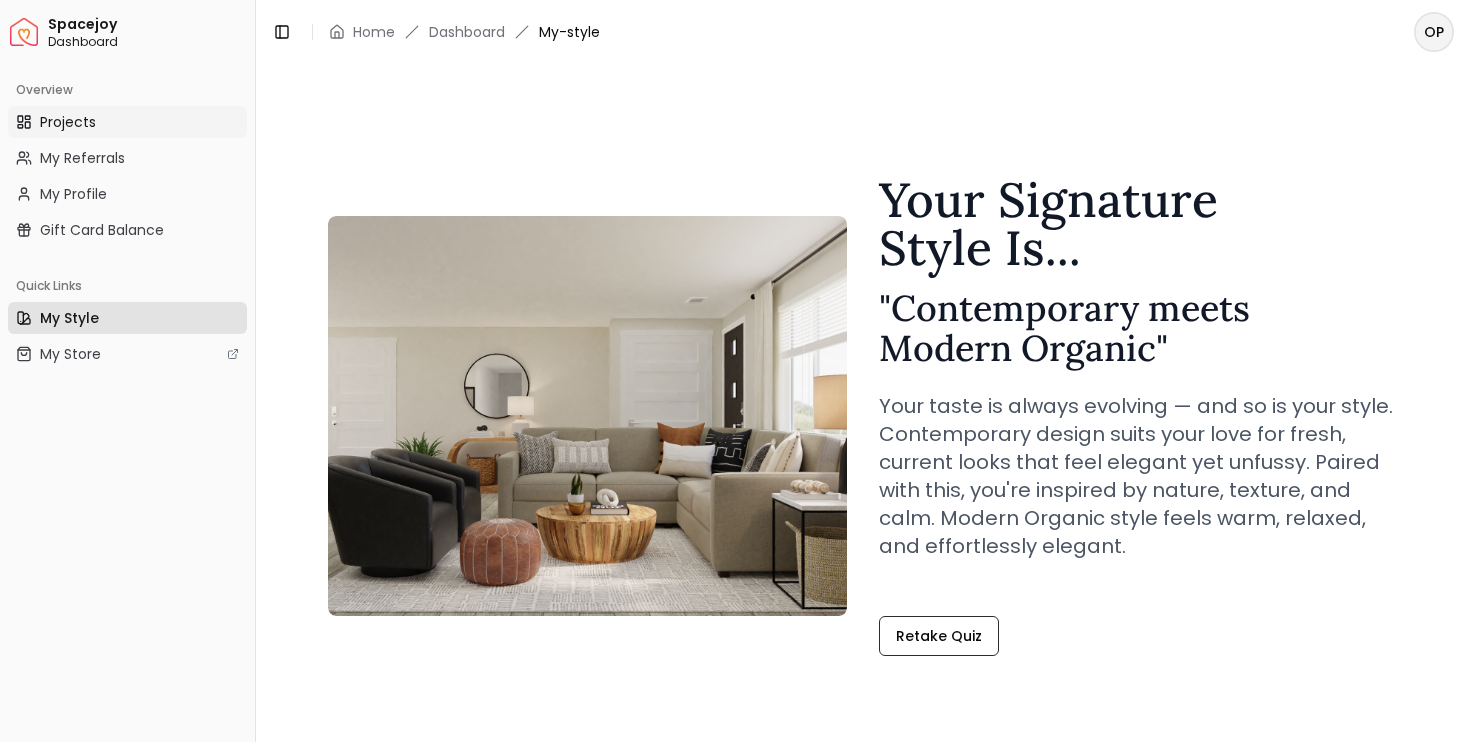 click on "Projects" at bounding box center [68, 122] 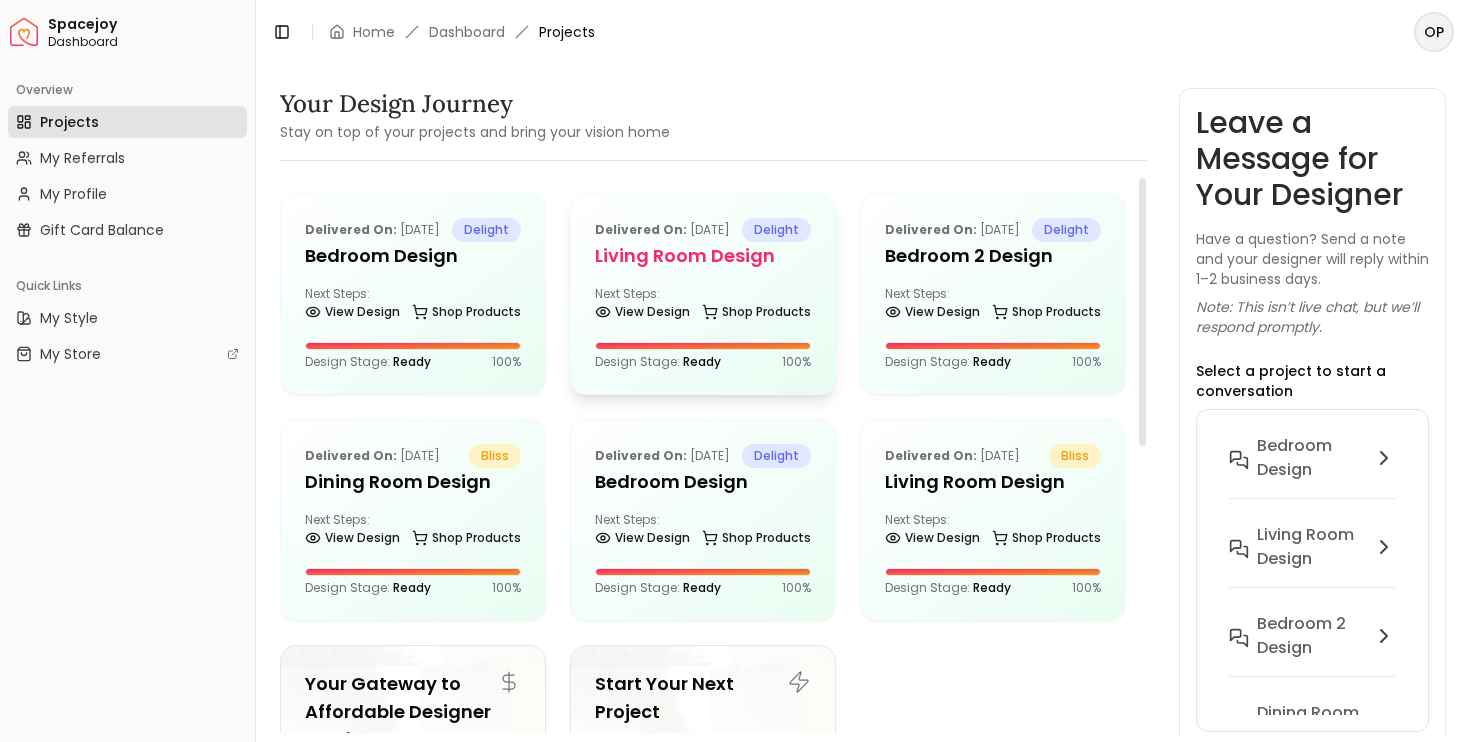 click on "Delivered on:   [DATE]" at bounding box center (662, 230) 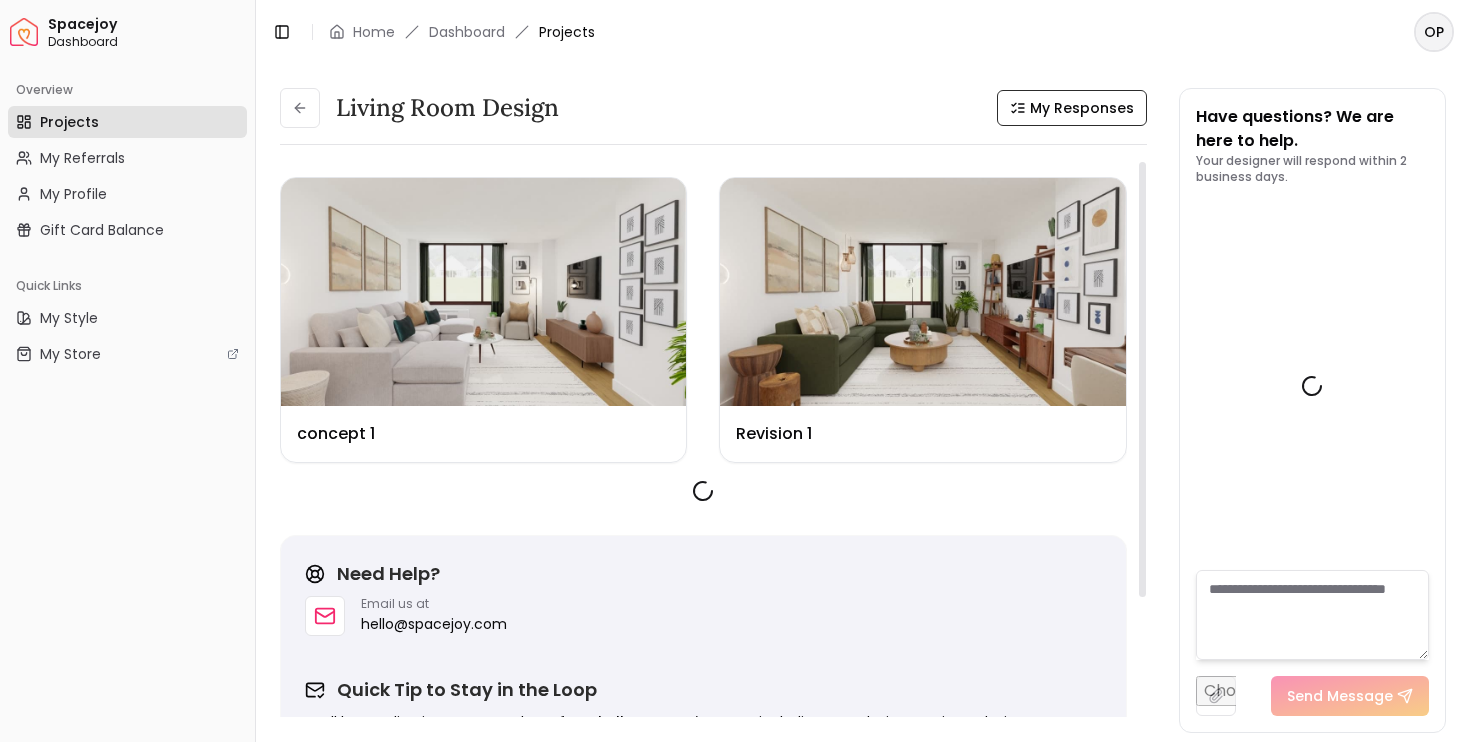 scroll, scrollTop: 4639, scrollLeft: 0, axis: vertical 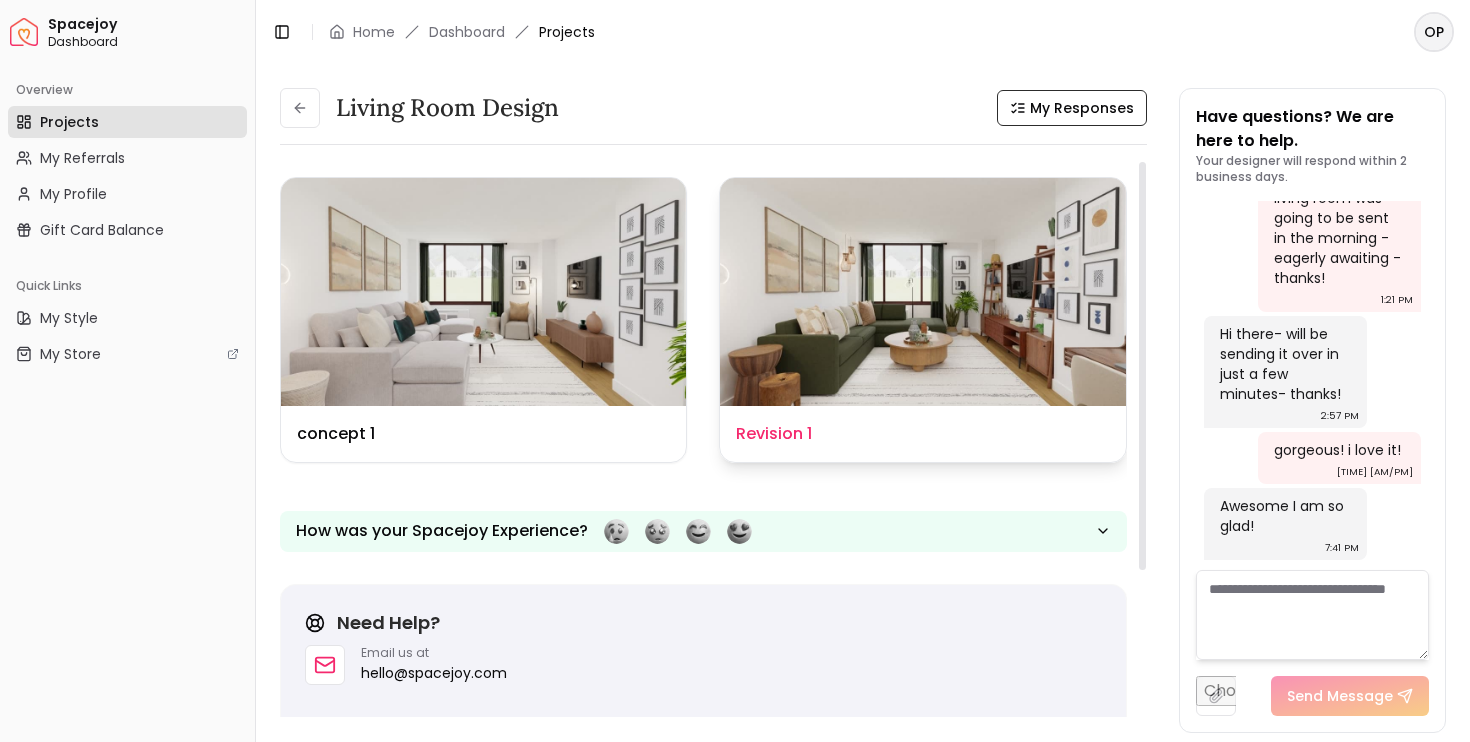 click at bounding box center [922, 292] 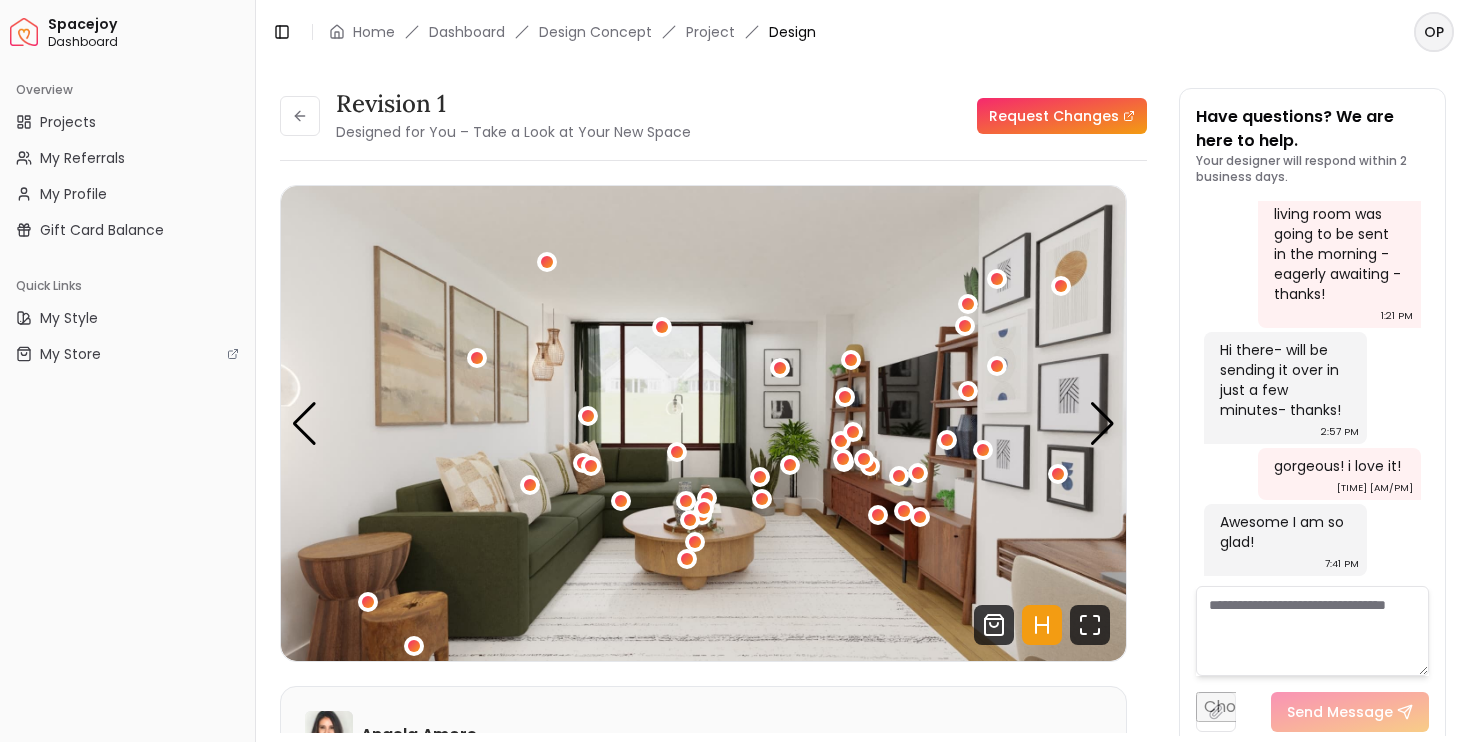 scroll, scrollTop: 4023, scrollLeft: 0, axis: vertical 